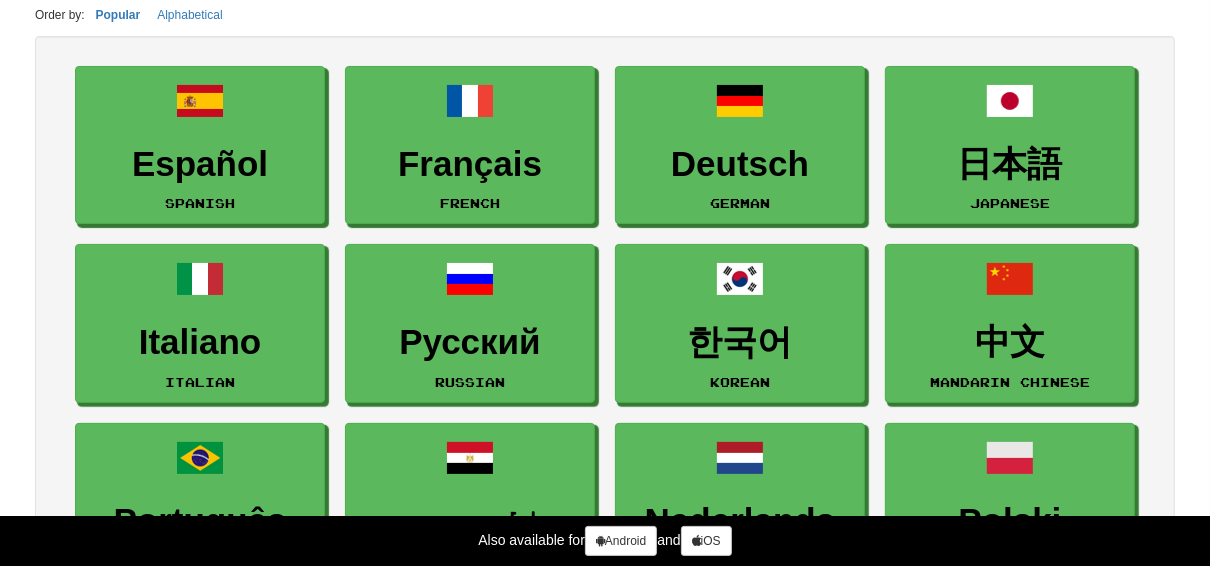 scroll, scrollTop: 0, scrollLeft: 0, axis: both 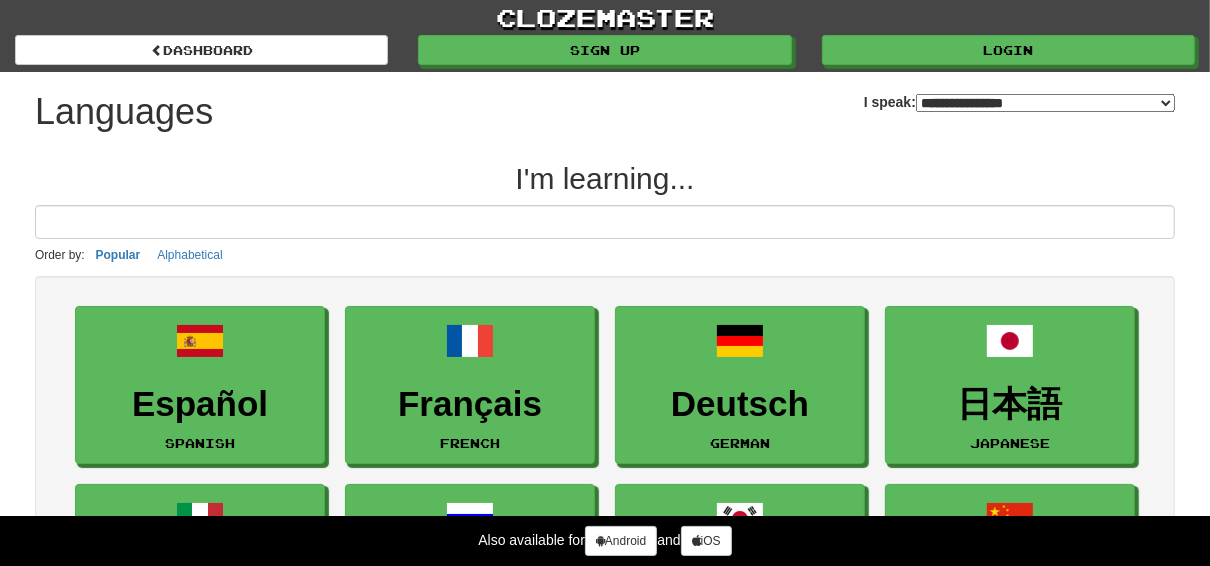 click on "**********" at bounding box center [1045, 103] 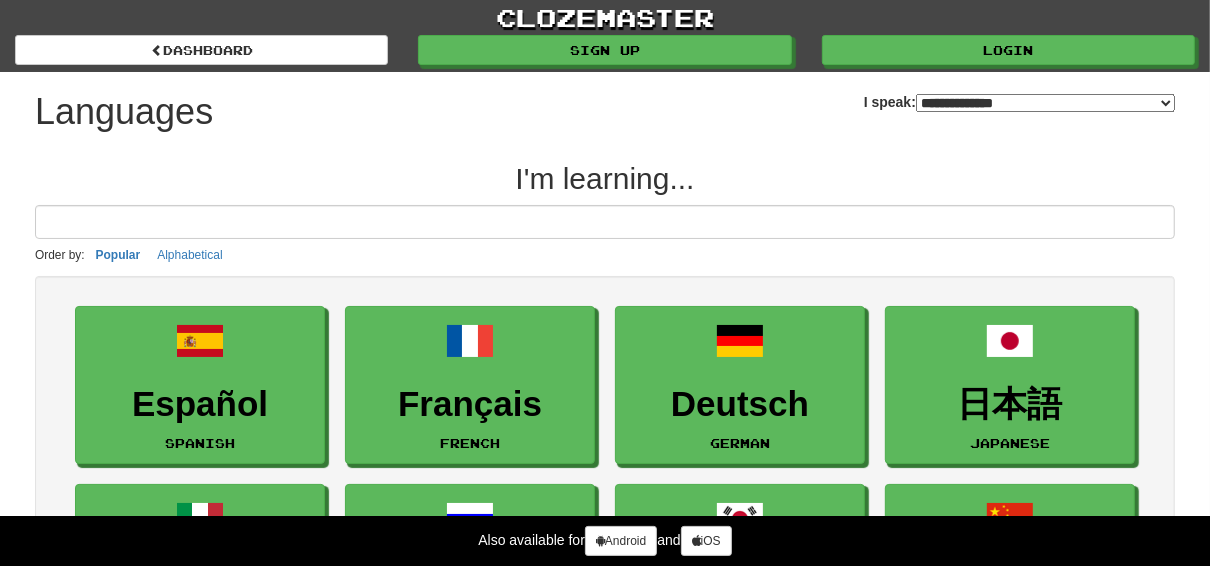 click on "**********" at bounding box center (1045, 103) 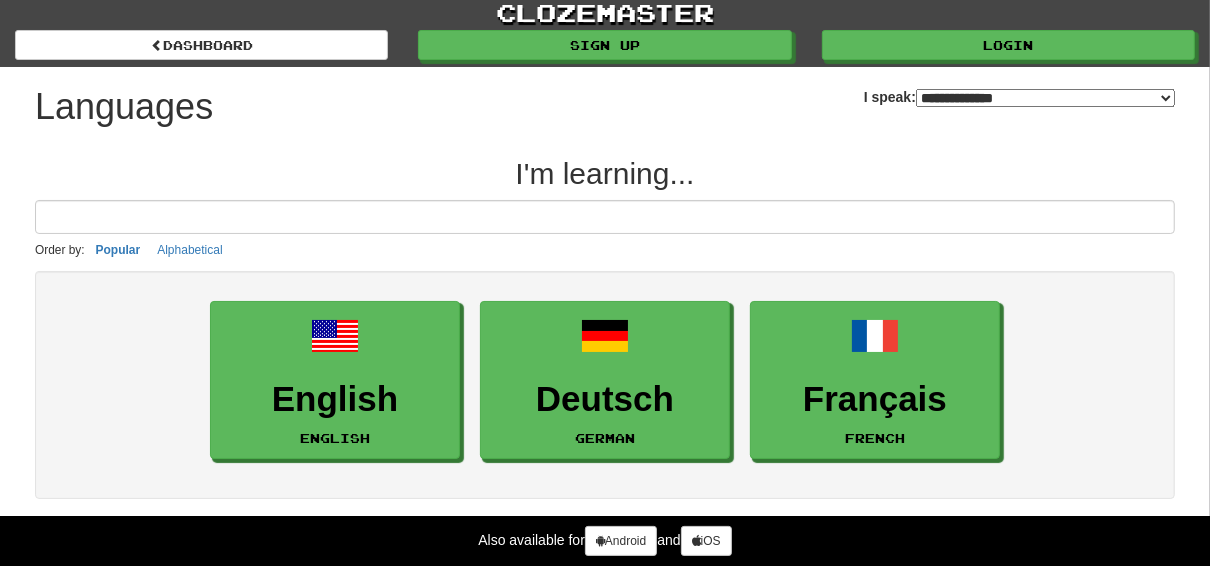 scroll, scrollTop: 0, scrollLeft: 0, axis: both 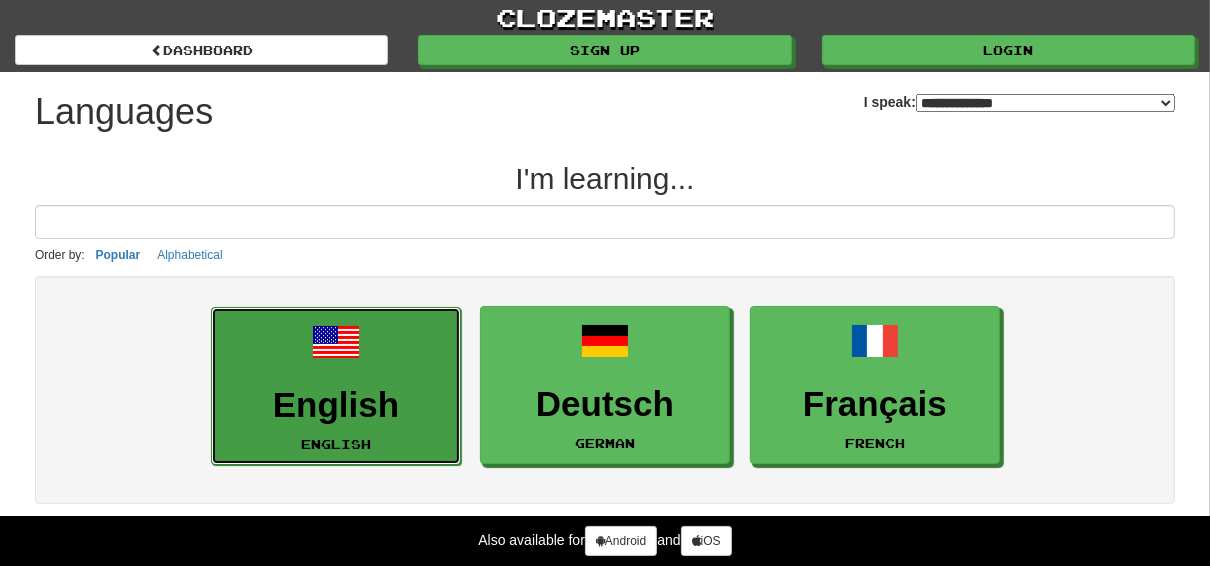 click on "English English" at bounding box center (336, 386) 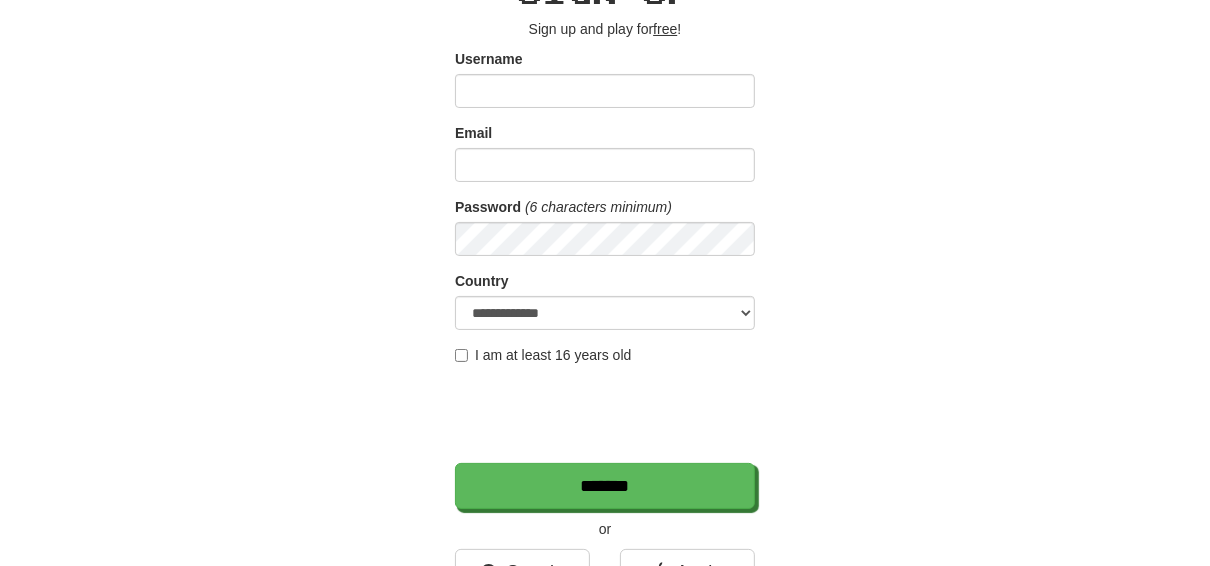 scroll, scrollTop: 240, scrollLeft: 0, axis: vertical 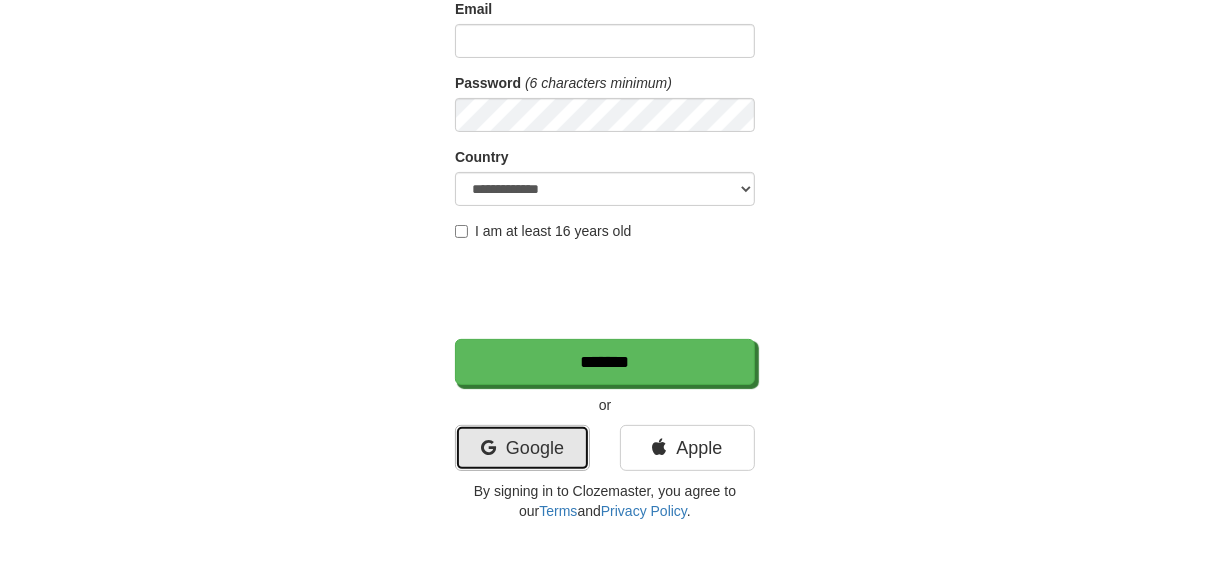 click on "Google" at bounding box center (522, 448) 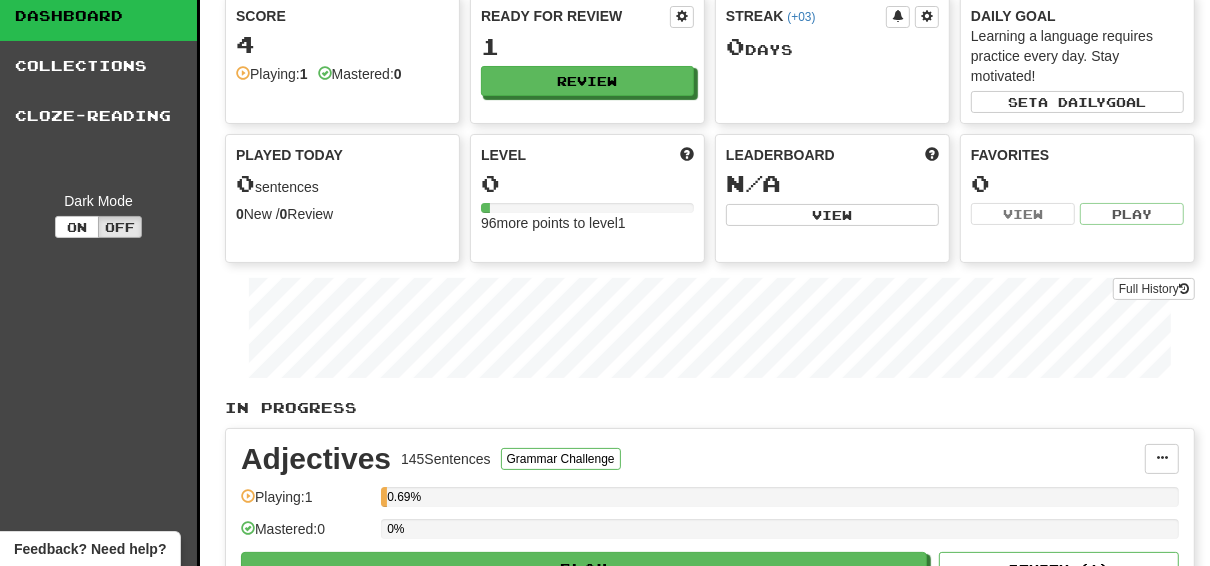 scroll, scrollTop: 0, scrollLeft: 0, axis: both 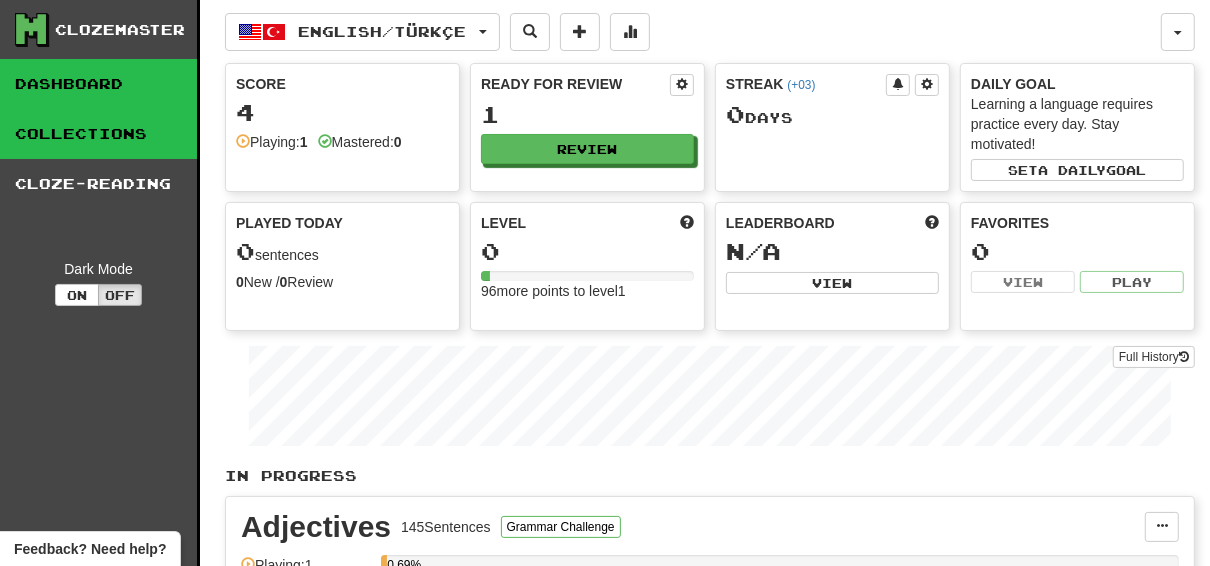 click on "Collections" at bounding box center (98, 134) 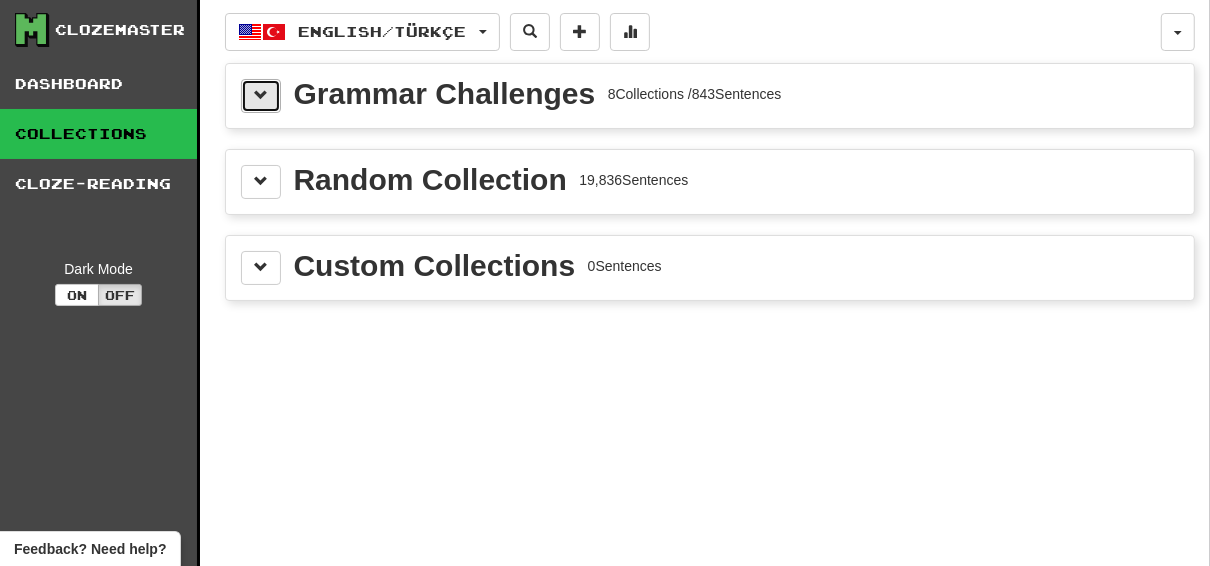 click at bounding box center [261, 96] 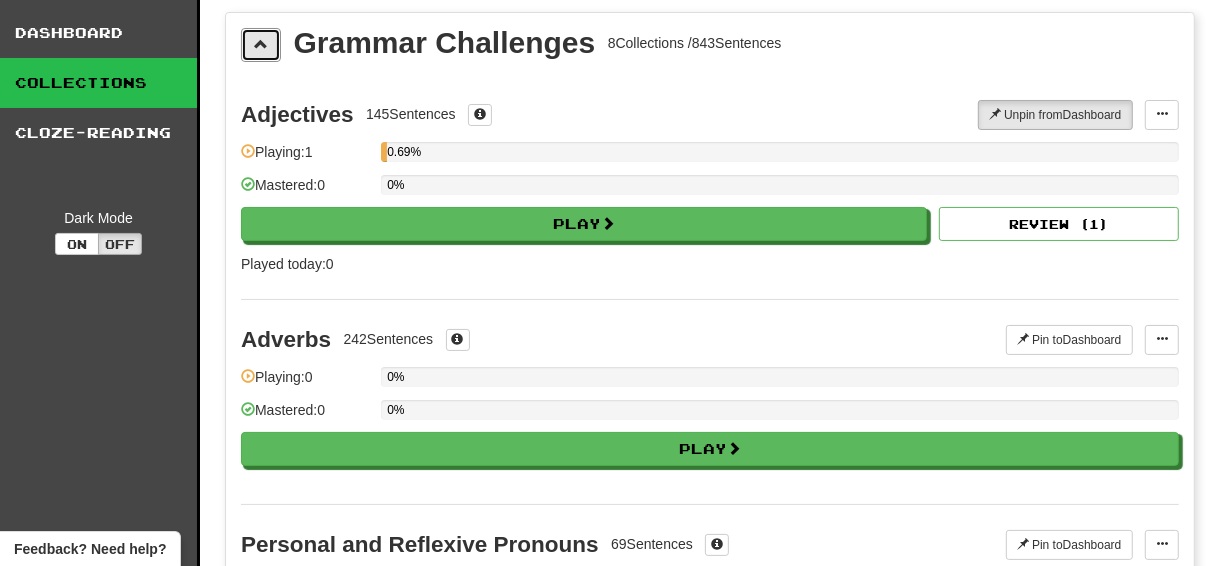 scroll, scrollTop: 0, scrollLeft: 0, axis: both 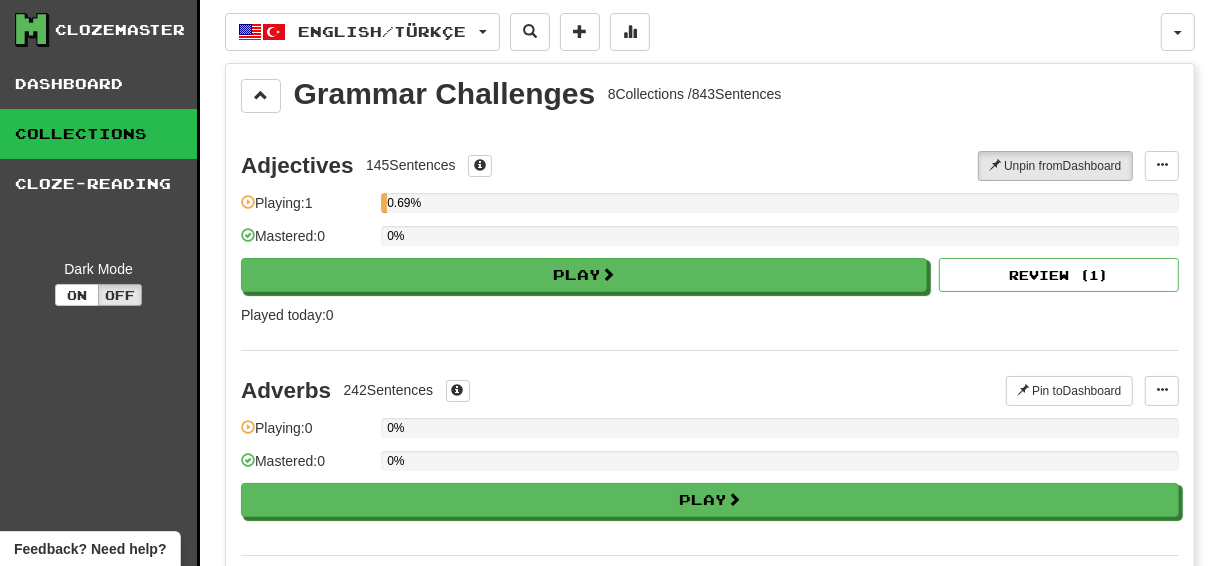 click on "Collections" at bounding box center (98, 134) 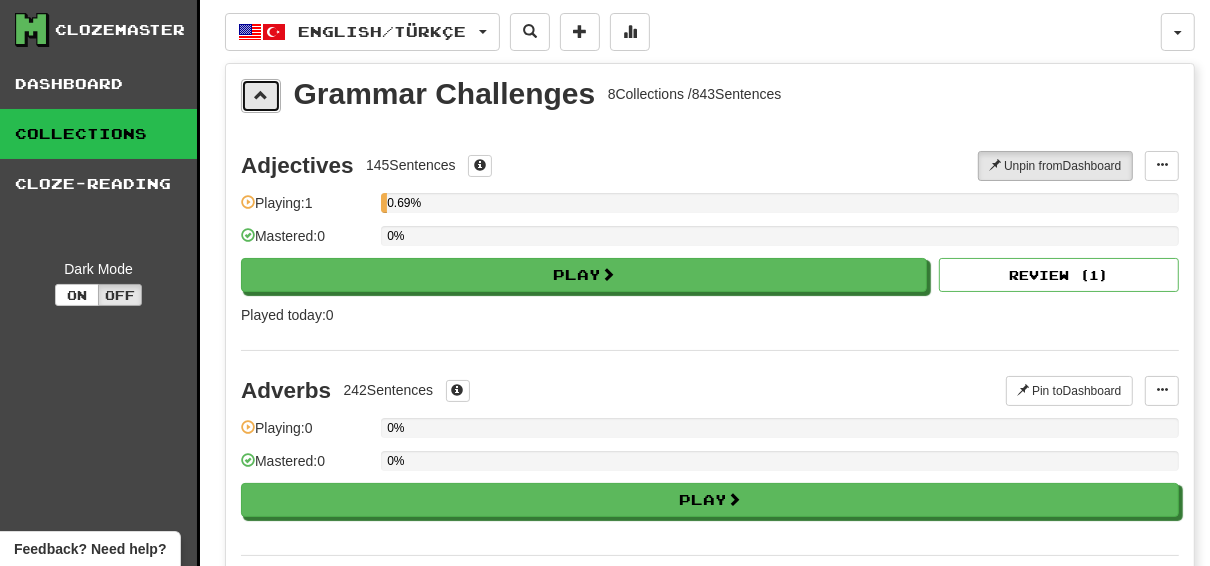 click at bounding box center (261, 95) 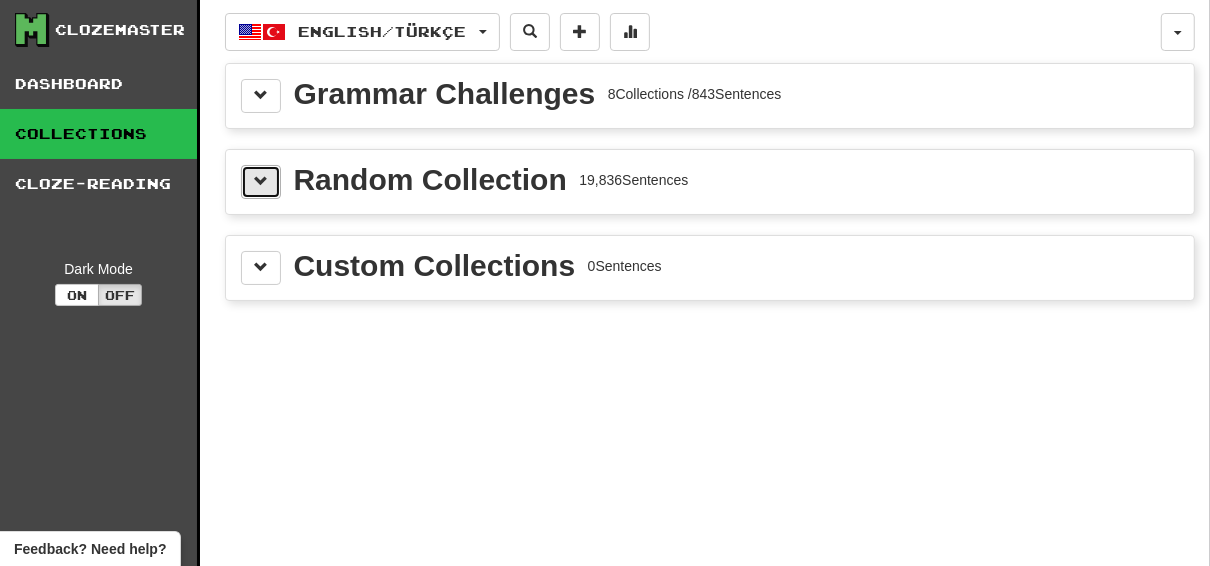click at bounding box center [261, 181] 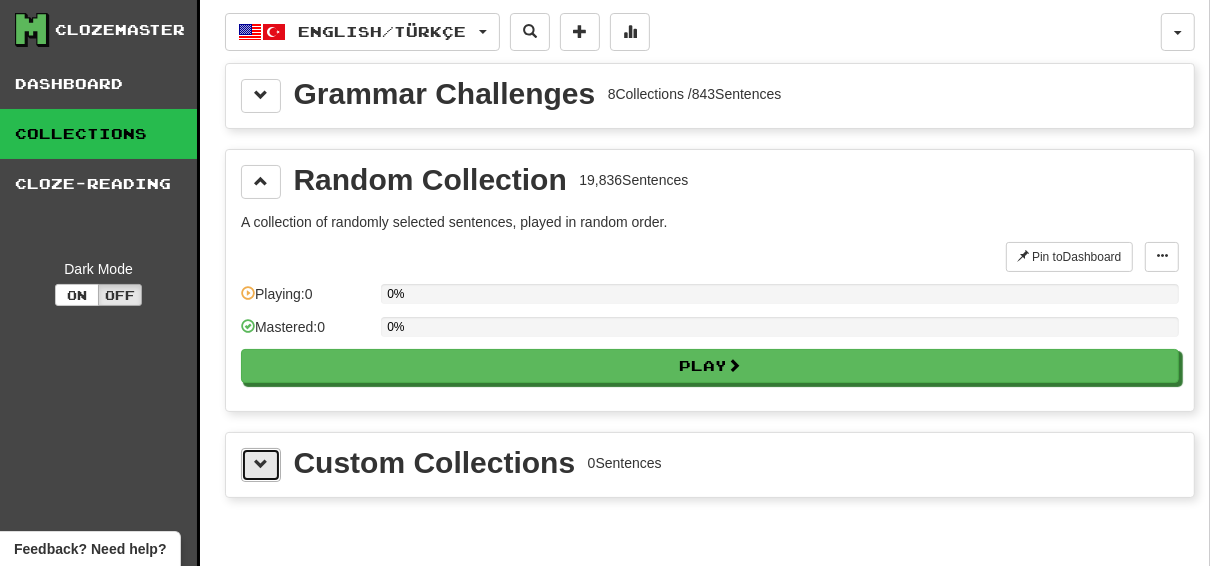 click at bounding box center (261, 464) 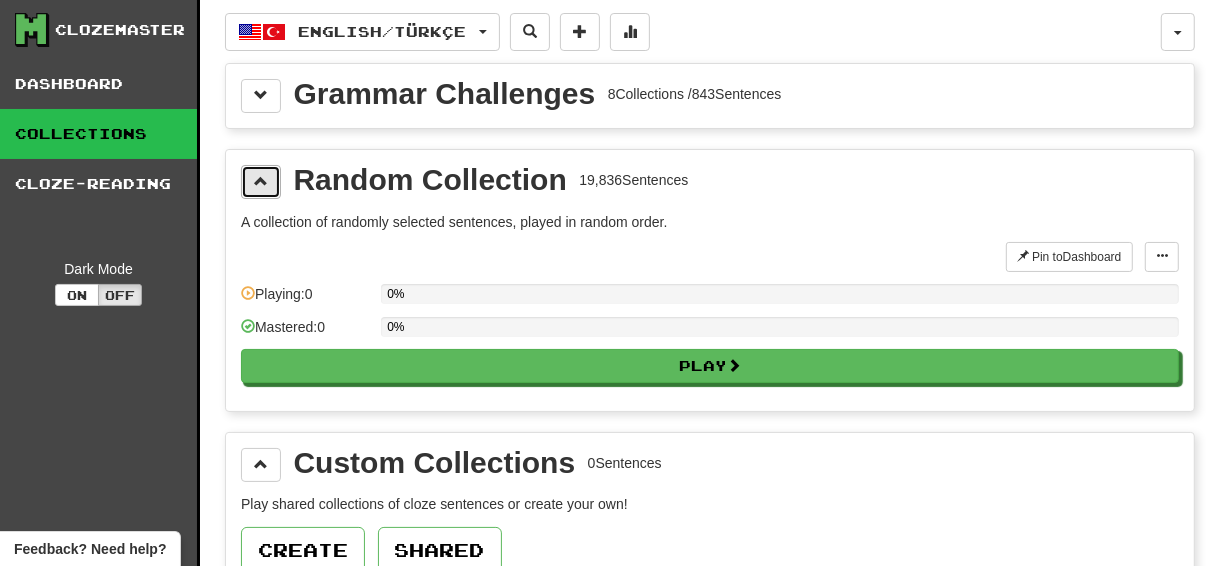 click at bounding box center [261, 181] 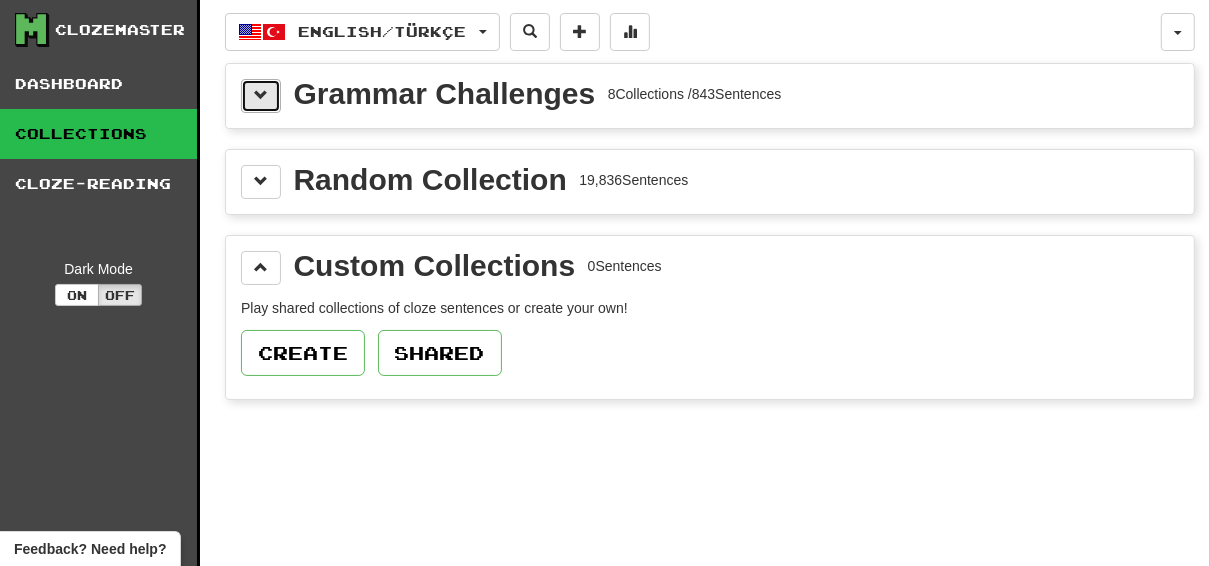 click at bounding box center (261, 95) 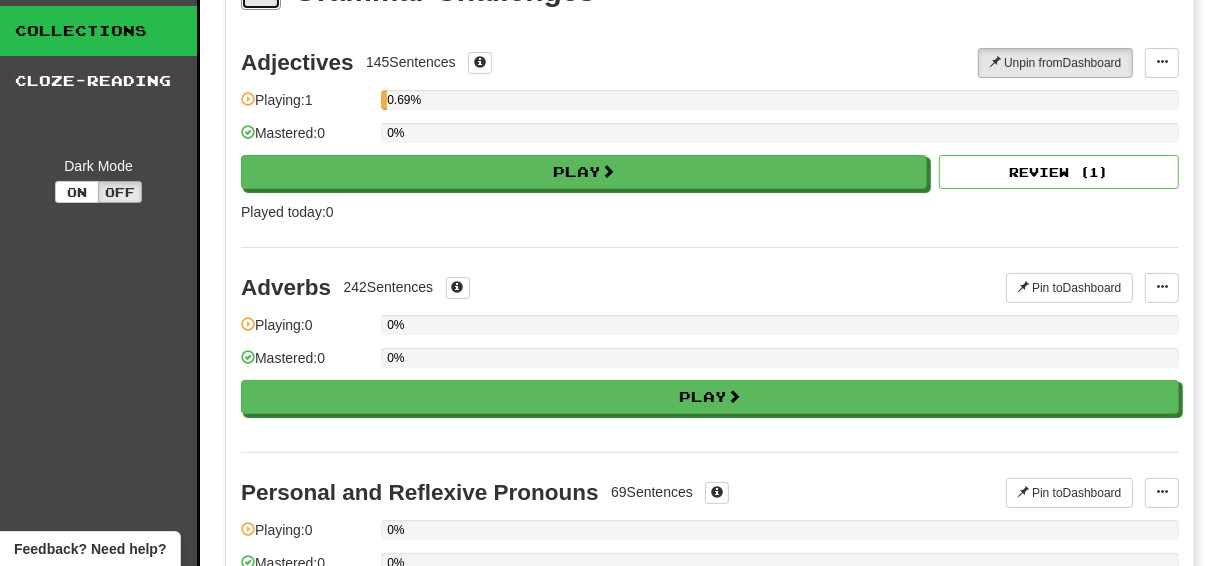 scroll, scrollTop: 0, scrollLeft: 0, axis: both 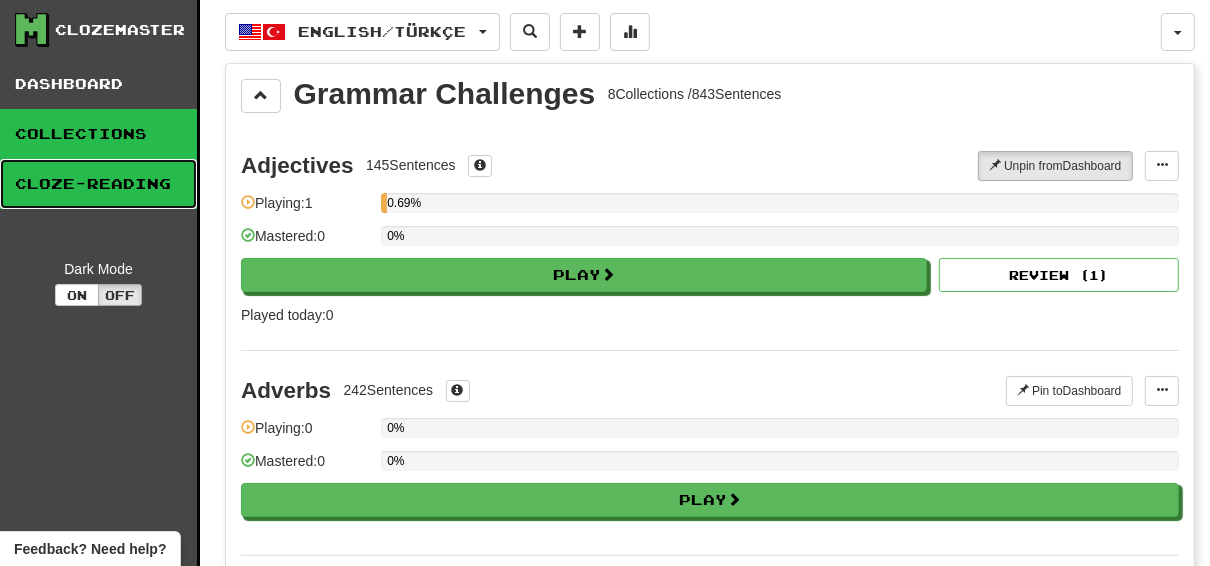click on "Cloze-Reading" at bounding box center (98, 184) 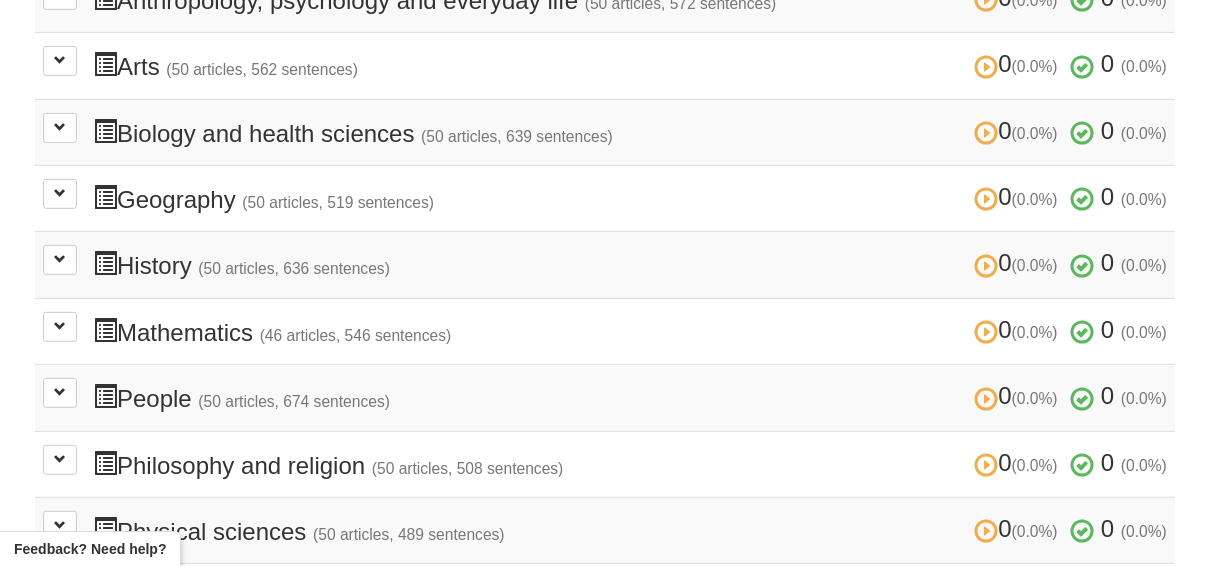 scroll, scrollTop: 640, scrollLeft: 0, axis: vertical 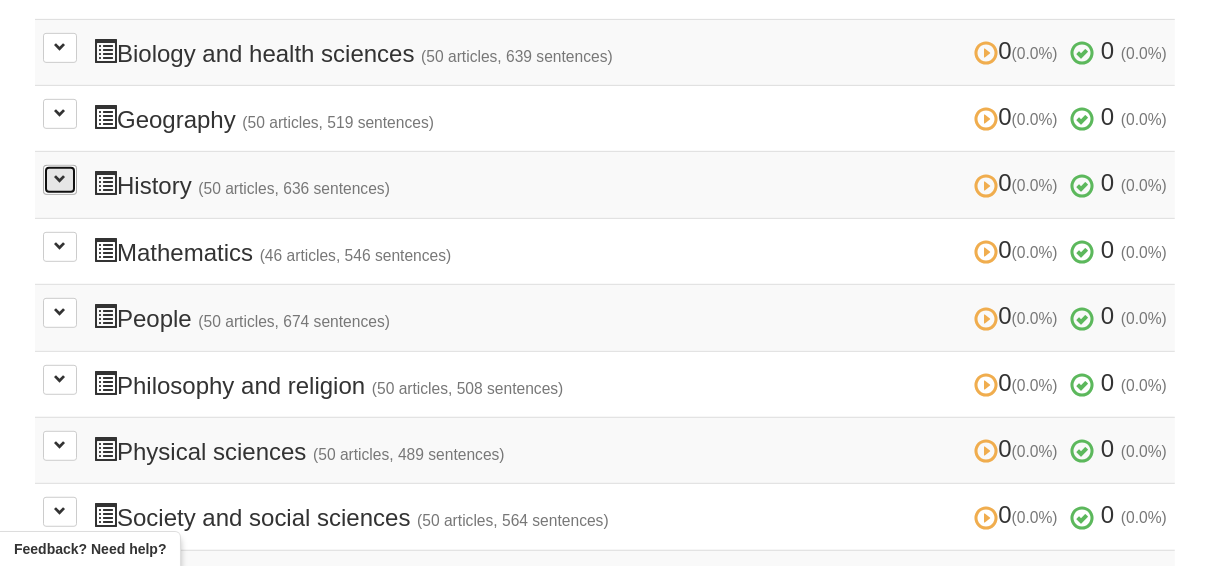 click at bounding box center (60, 180) 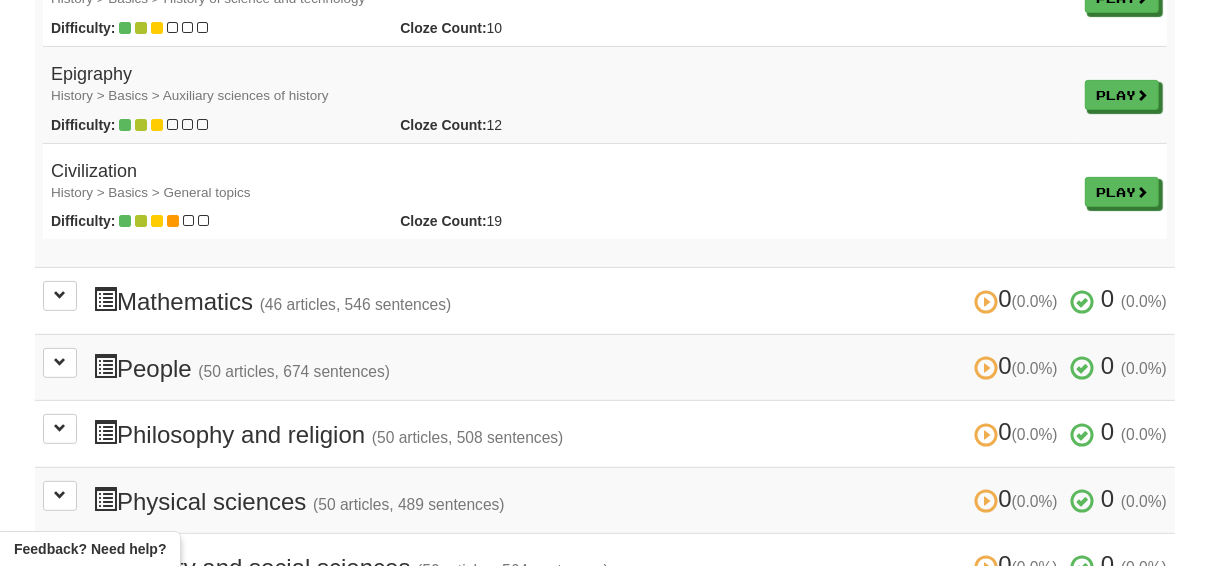 scroll, scrollTop: 5520, scrollLeft: 0, axis: vertical 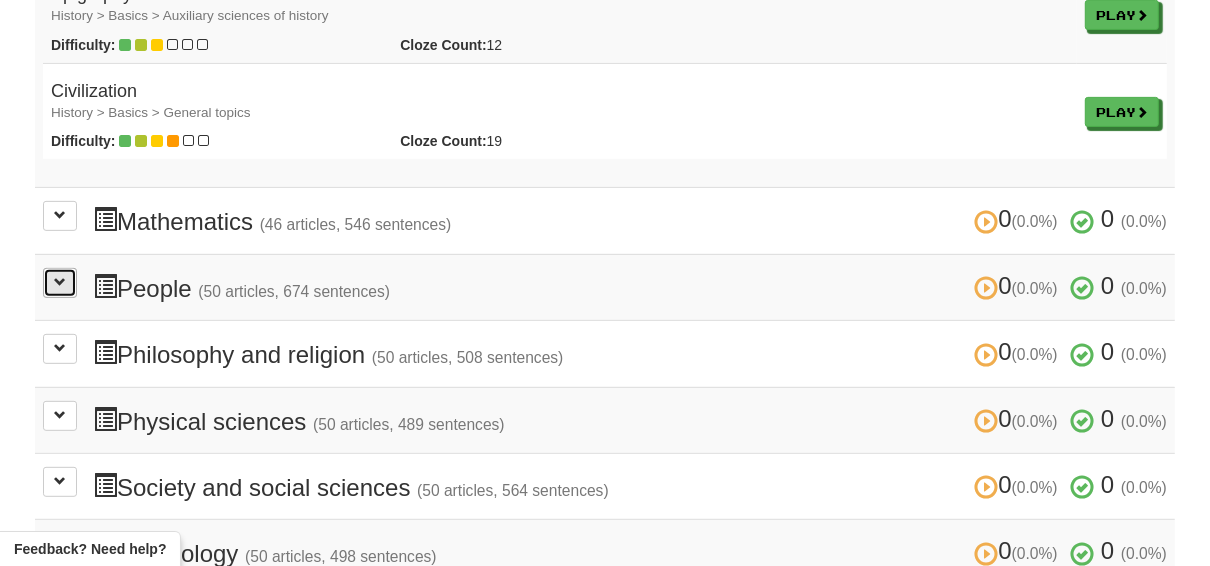 click at bounding box center [60, 283] 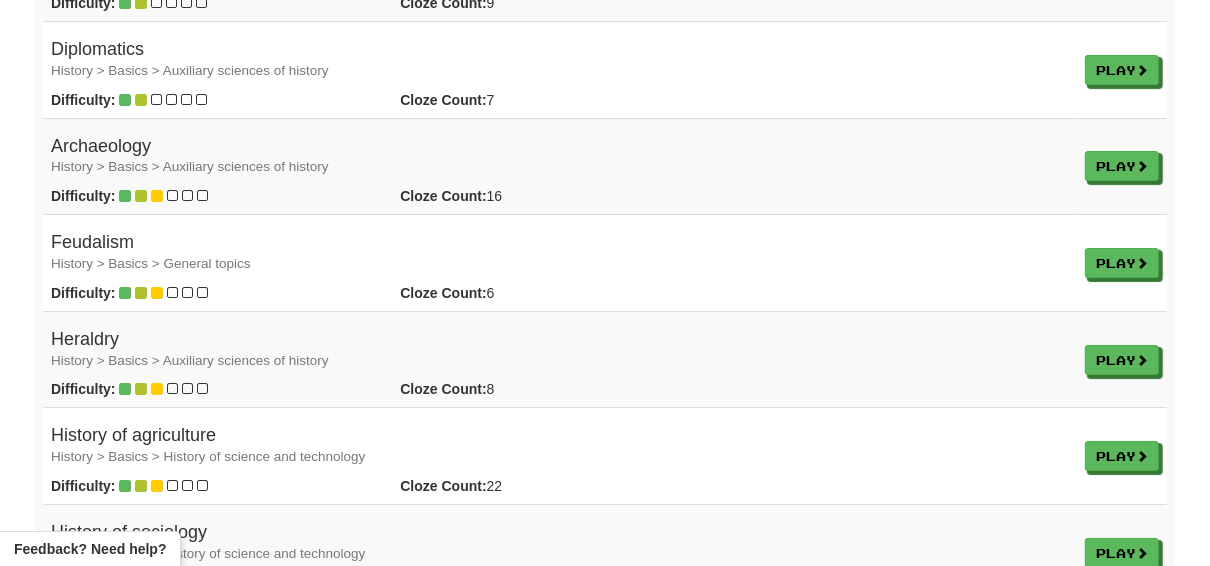 scroll, scrollTop: 4800, scrollLeft: 0, axis: vertical 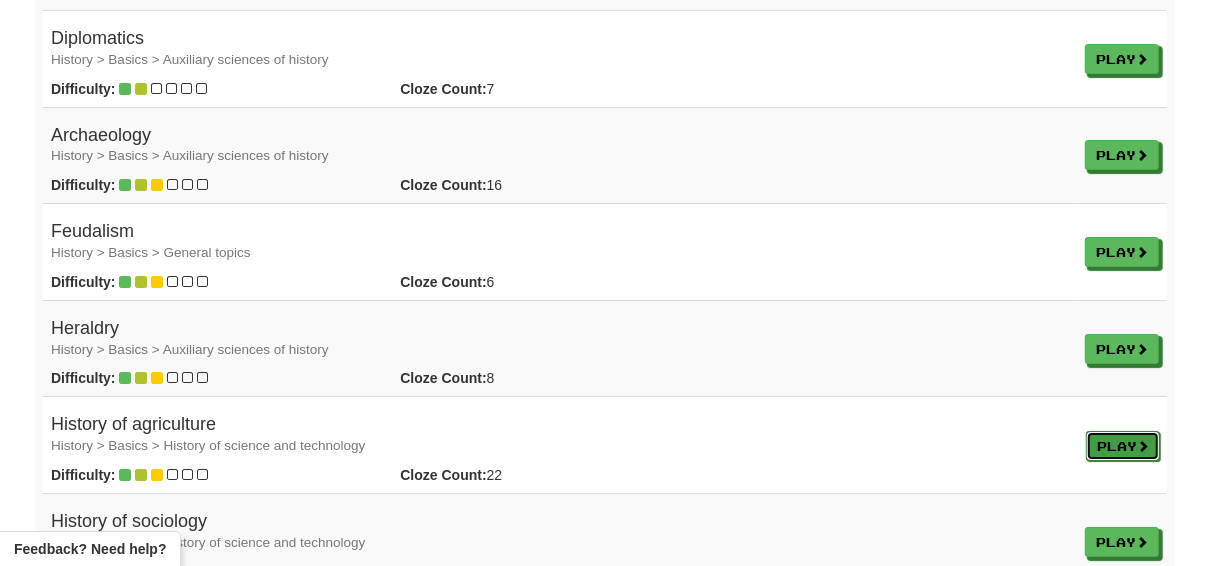 click on "Play" at bounding box center (1123, 446) 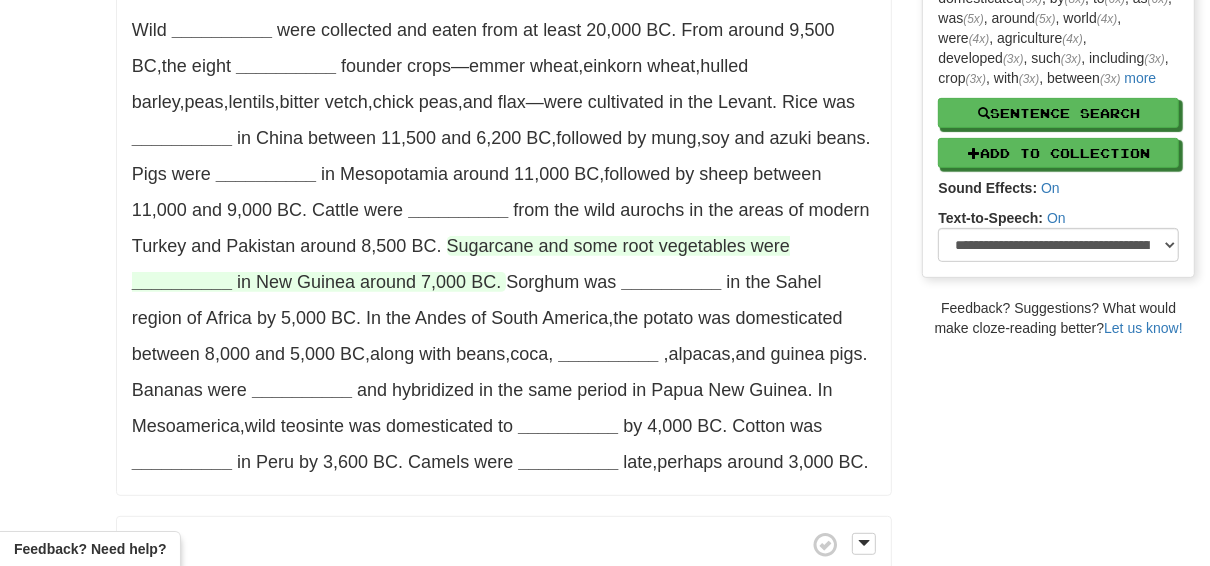 scroll, scrollTop: 0, scrollLeft: 0, axis: both 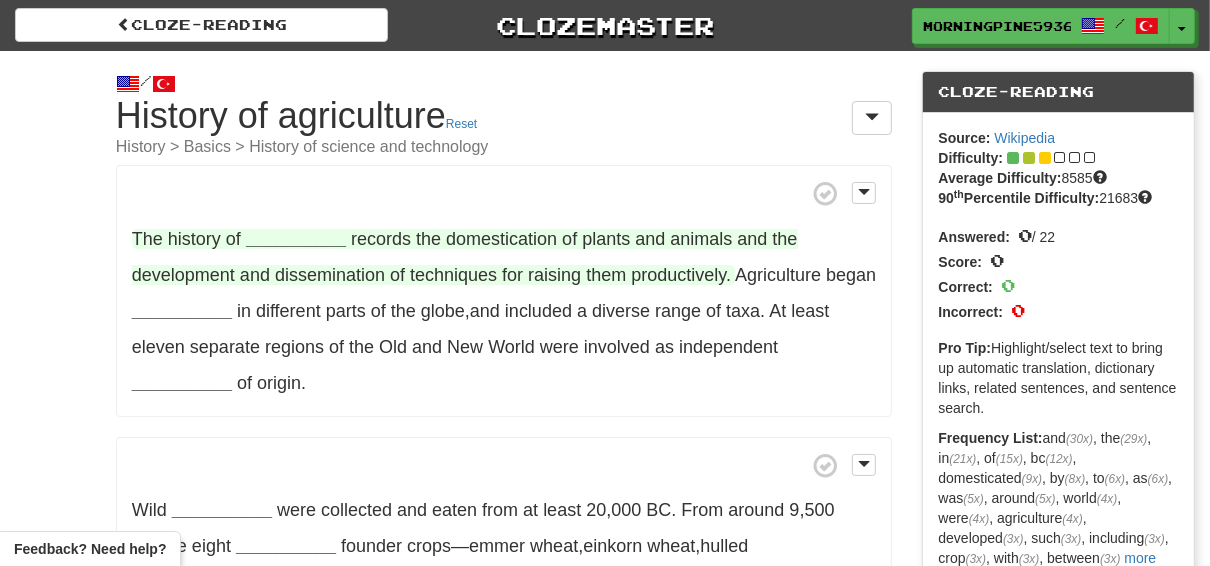click on "The" at bounding box center (147, 239) 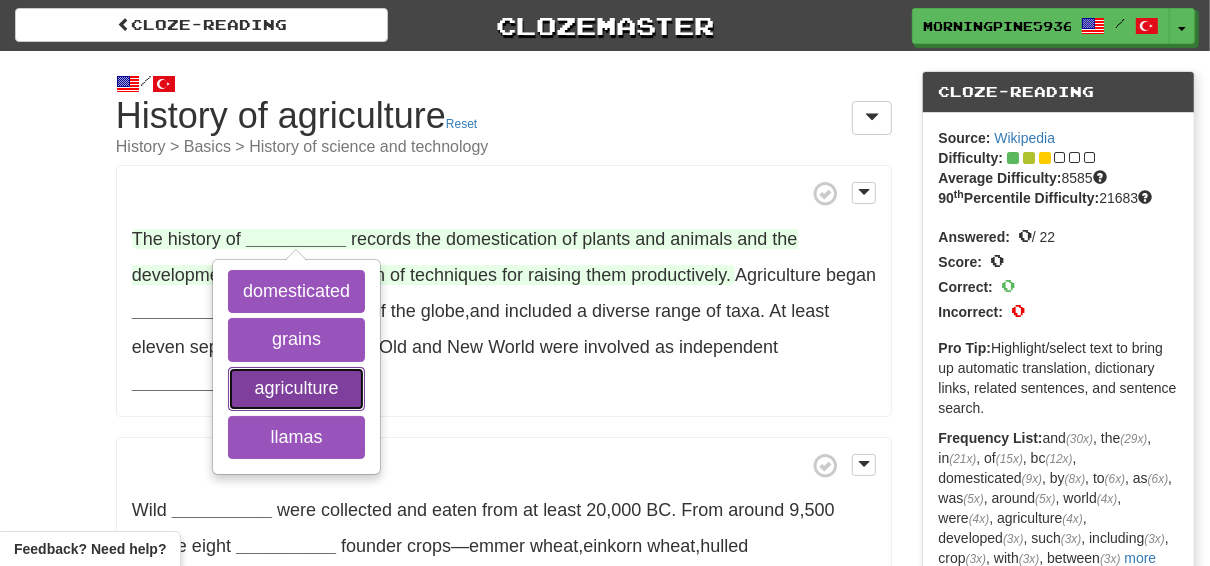 click on "agriculture" at bounding box center (296, 389) 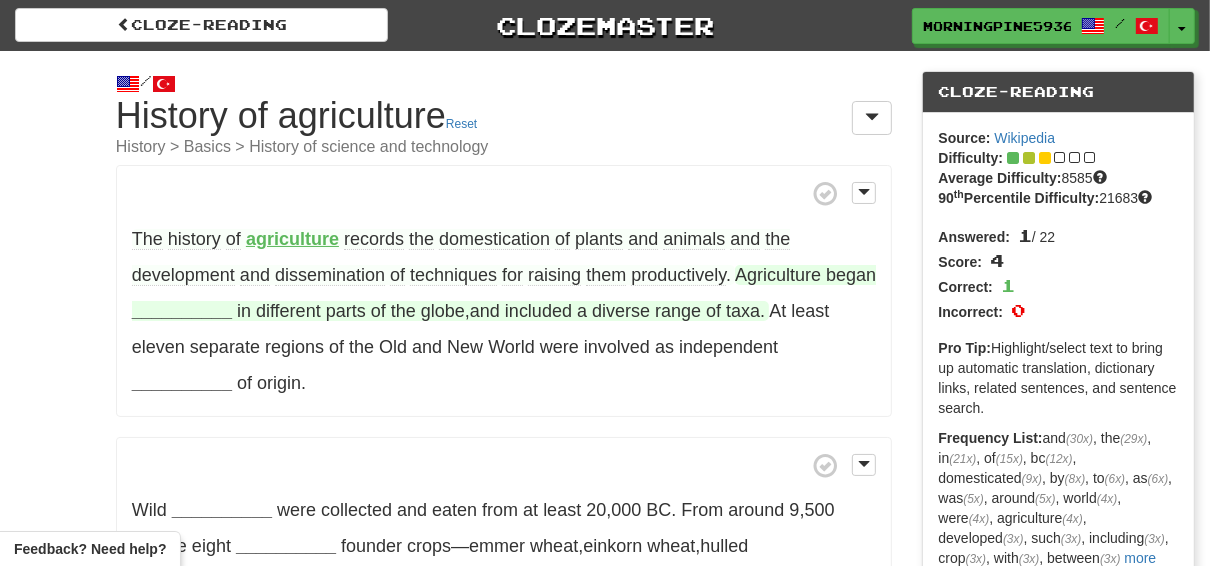 click on "taxa" at bounding box center [743, 311] 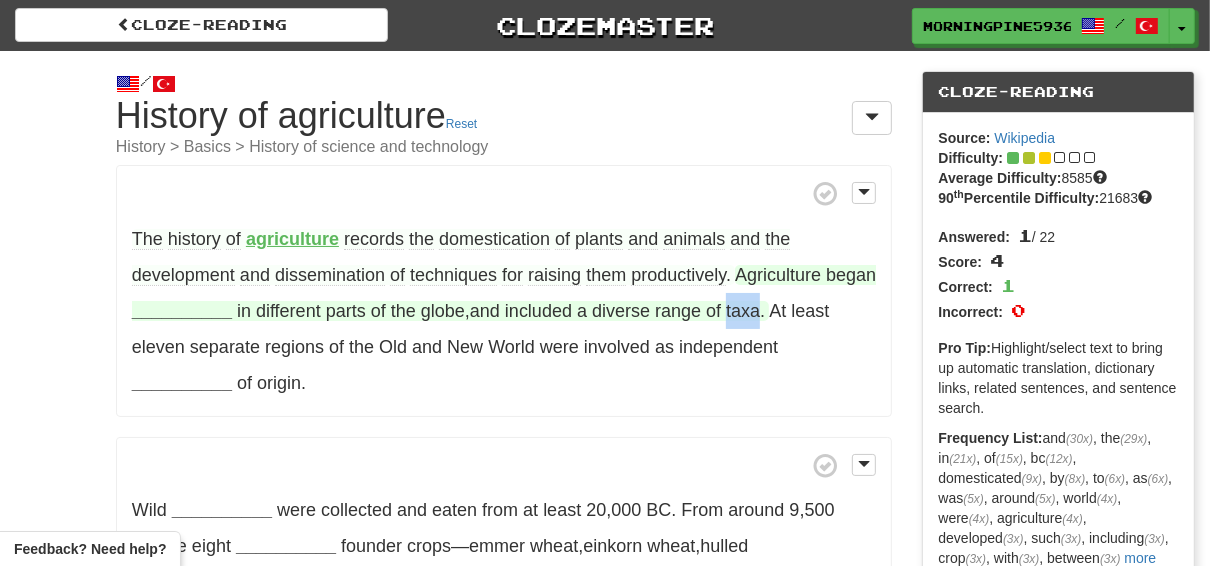 click on "taxa" at bounding box center [743, 311] 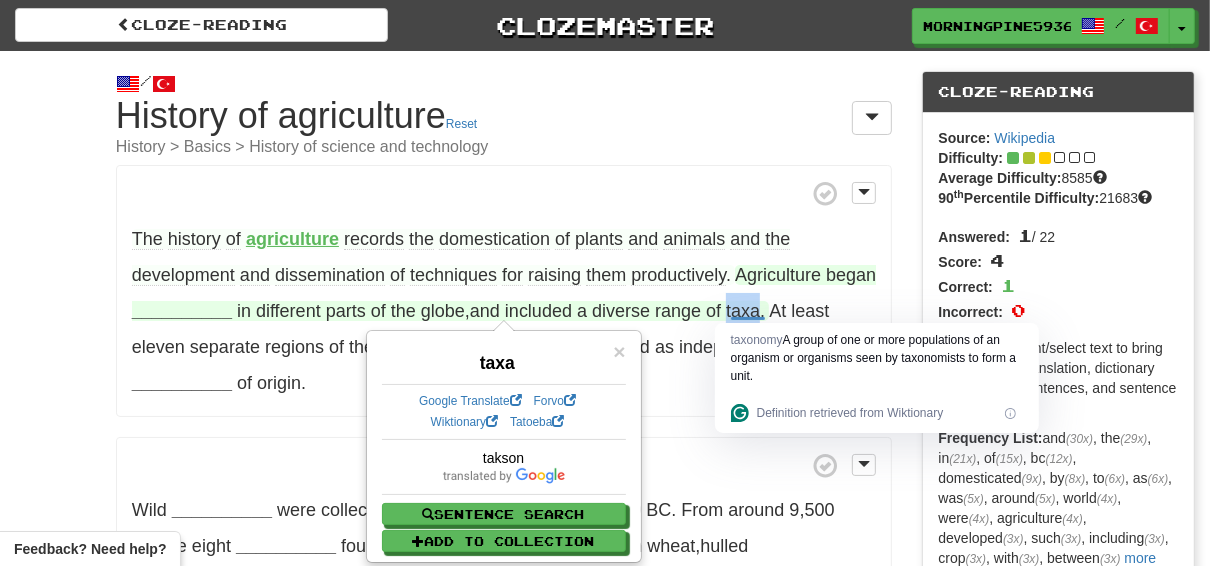 click on "taxa" at bounding box center [743, 311] 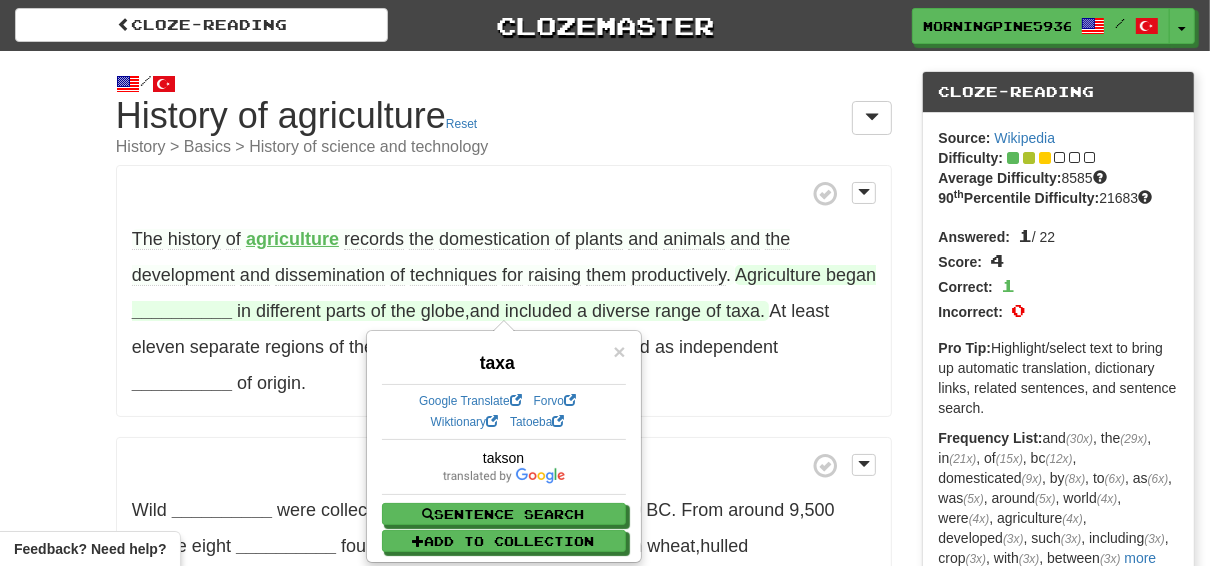 click on "taxa" at bounding box center (497, 363) 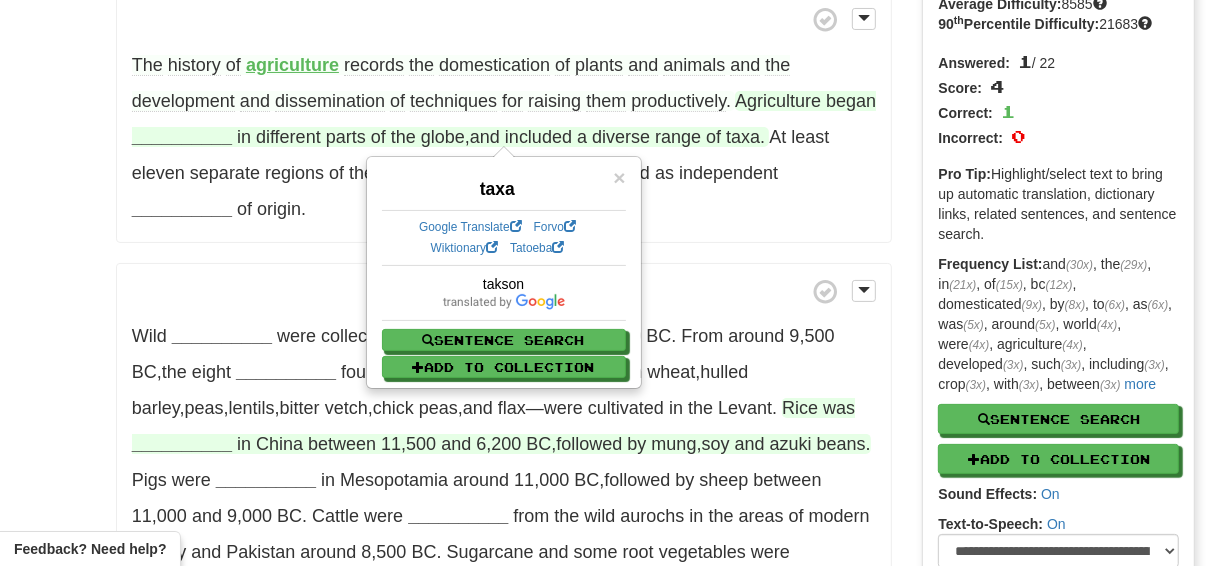 scroll, scrollTop: 80, scrollLeft: 0, axis: vertical 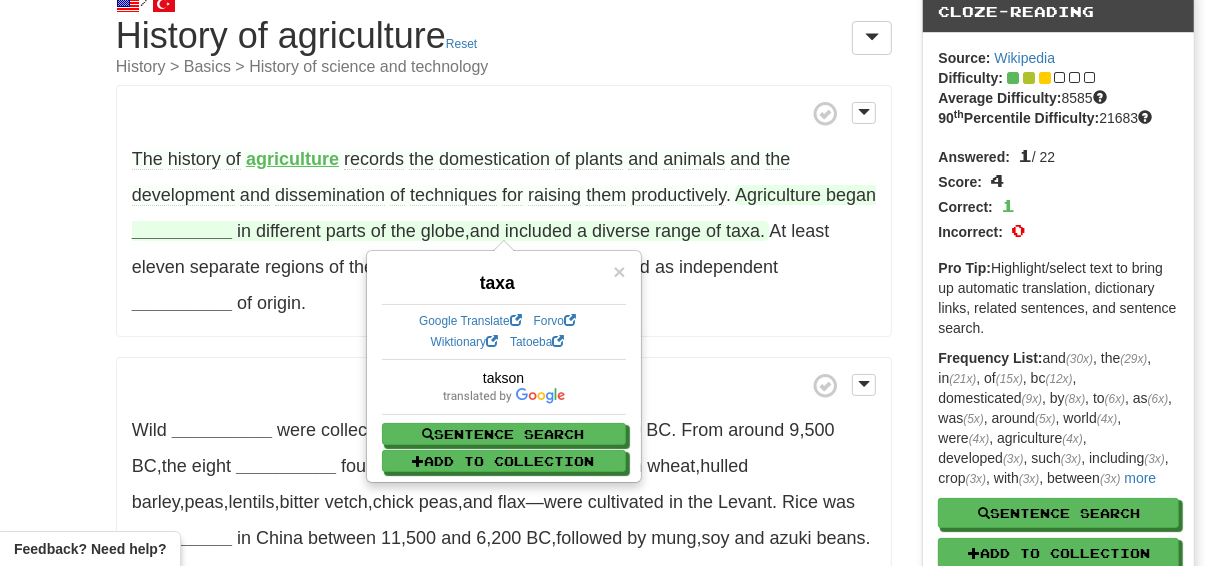 click on "The   history   of
agriculture
records   the   domestication   of   plants   and   animals   and   the   development   and   dissemination   of   techniques   for   raising   them   productively .
Agriculture   began
__________
in   different   parts   of   the   globe ,  and   included   a   diverse   range   of   taxa .
At   least   eleven   separate   regions   of   the   Old   and   New   World   were   involved   as   independent
__________
of   origin ." at bounding box center [504, 211] 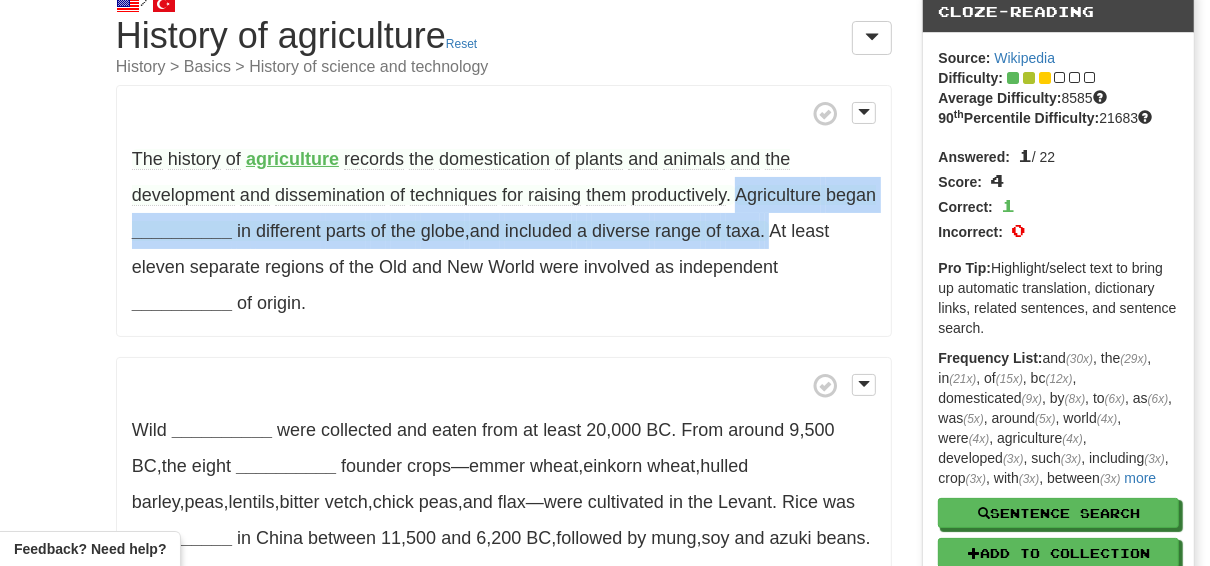 drag, startPoint x: 734, startPoint y: 190, endPoint x: 772, endPoint y: 236, distance: 59.665737 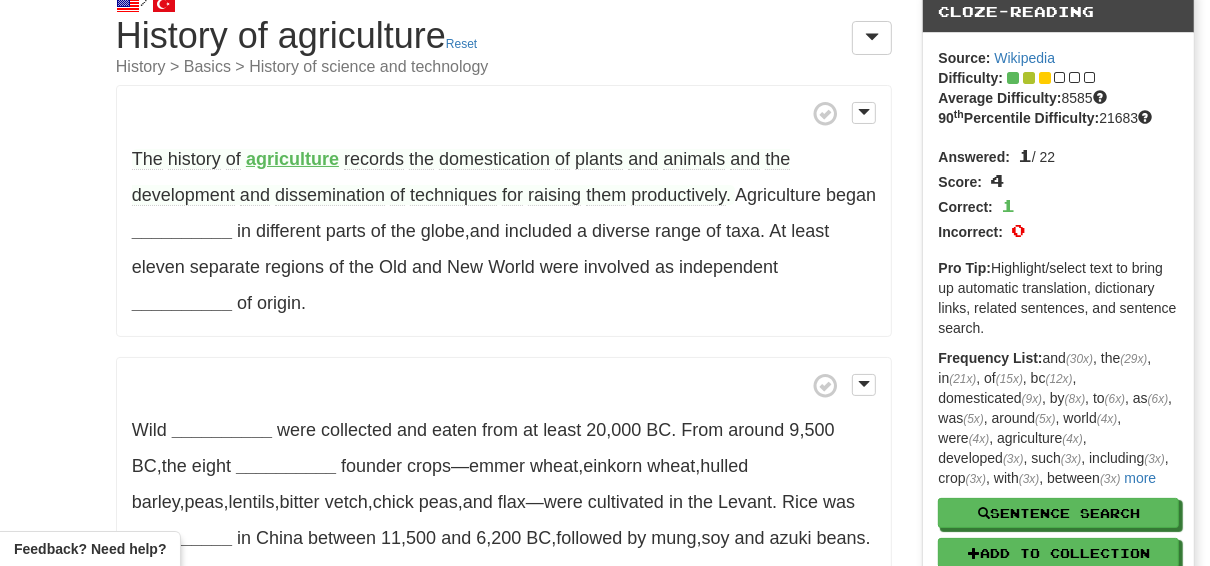 click on "The   history   of
agriculture
records   the   domestication   of   plants   and   animals   and   the   development   and   dissemination   of   techniques   for   raising   them   productively .
Agriculture   began
__________
in   different   parts   of   the   globe ,  and   included   a   diverse   range   of   taxa .
At   least   eleven   separate   regions   of   the   Old   and   New   World   were   involved   as   independent
__________
of   origin ." at bounding box center [504, 211] 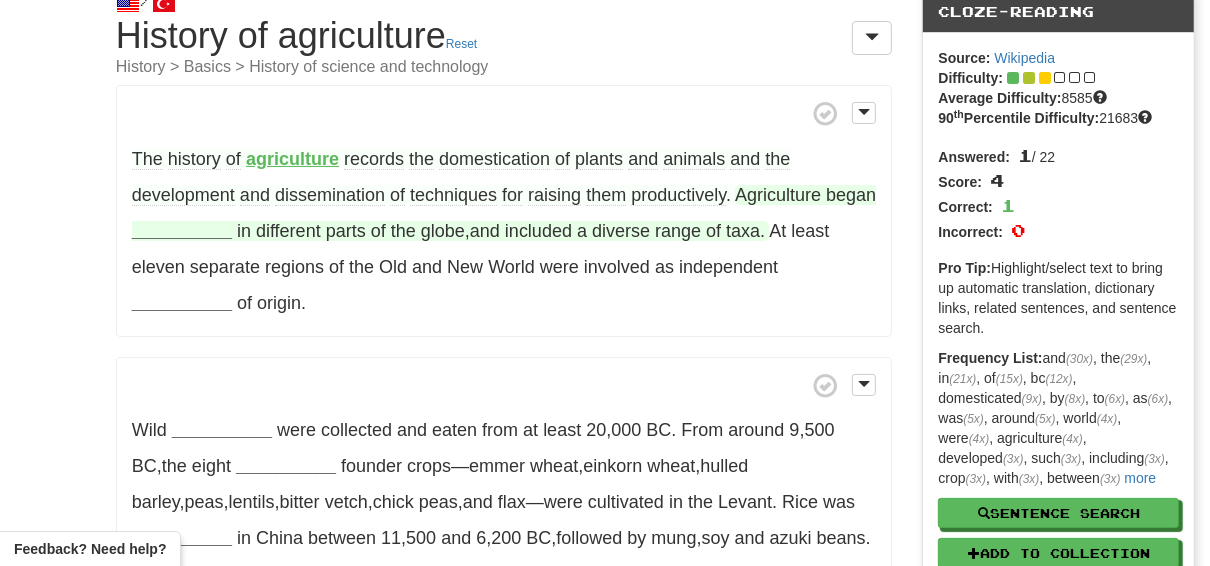 click on "__________" at bounding box center (182, 231) 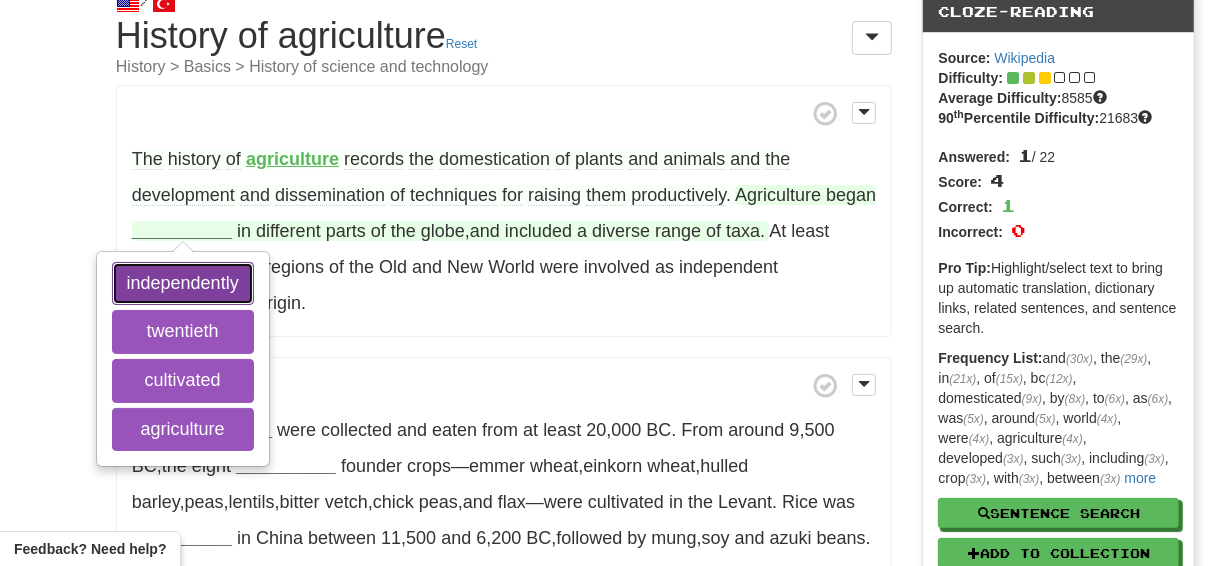click on "independently" at bounding box center [183, 284] 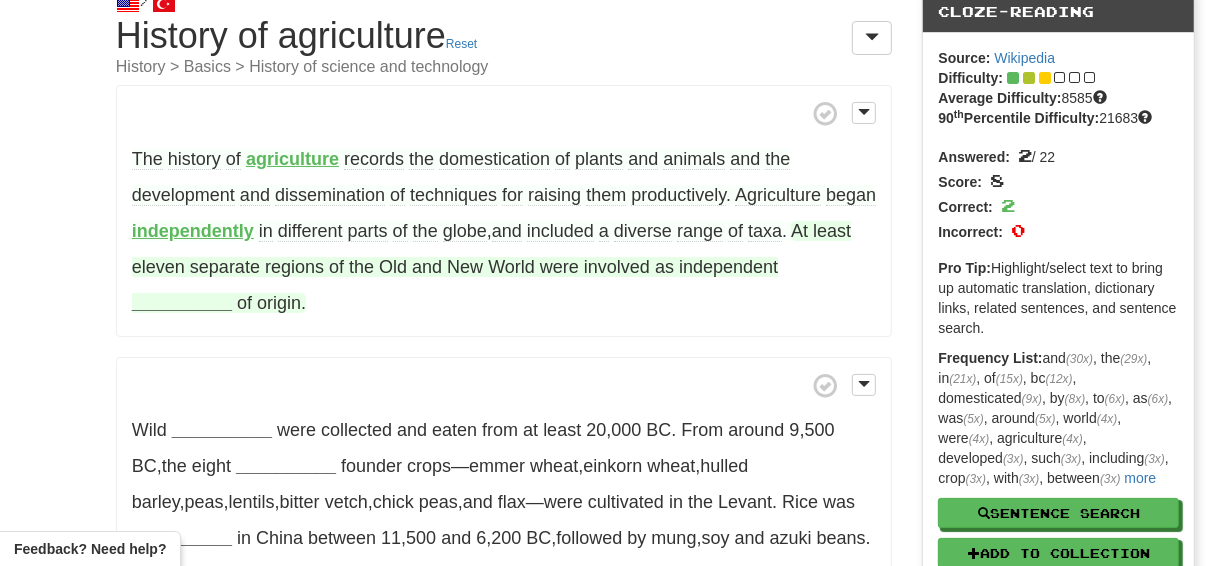 click on "__________" at bounding box center (182, 303) 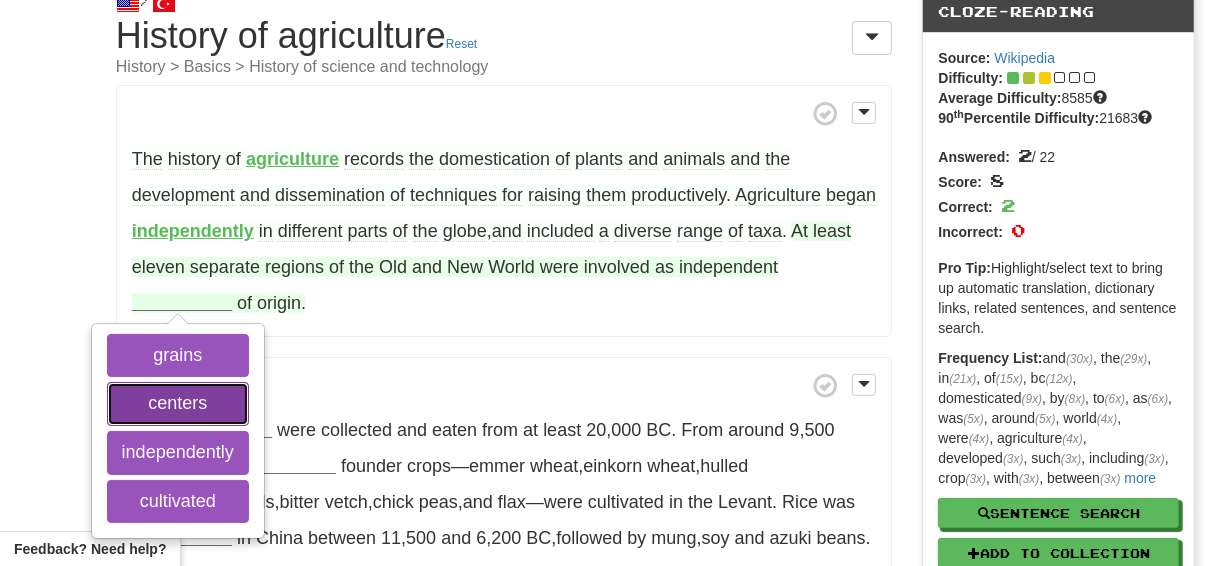 click on "centers" at bounding box center (178, 404) 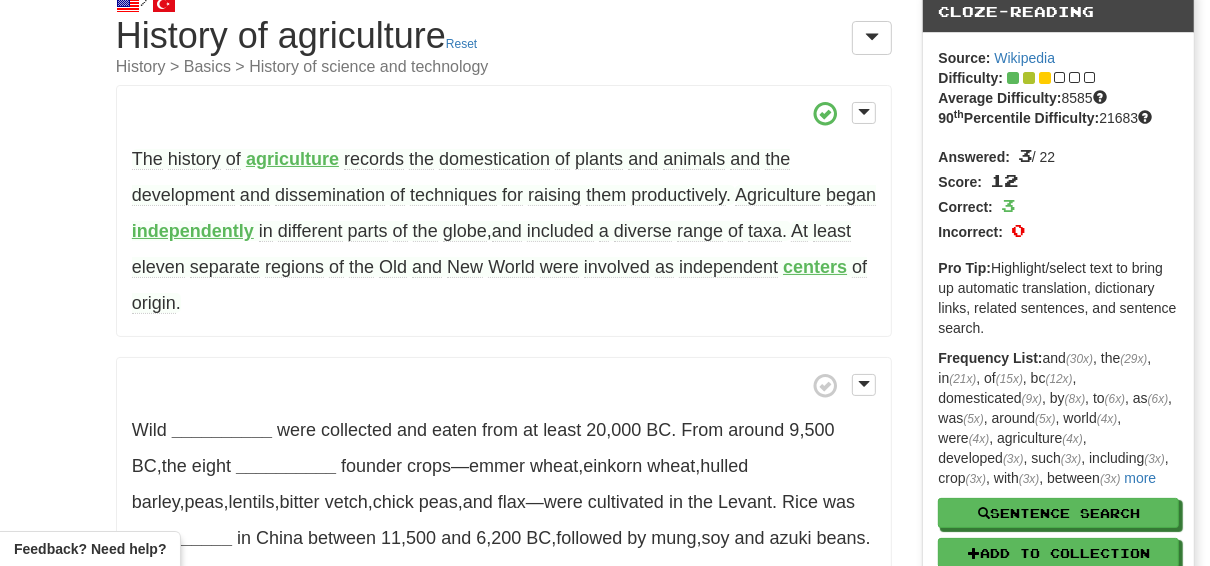click on "The" at bounding box center (147, 159) 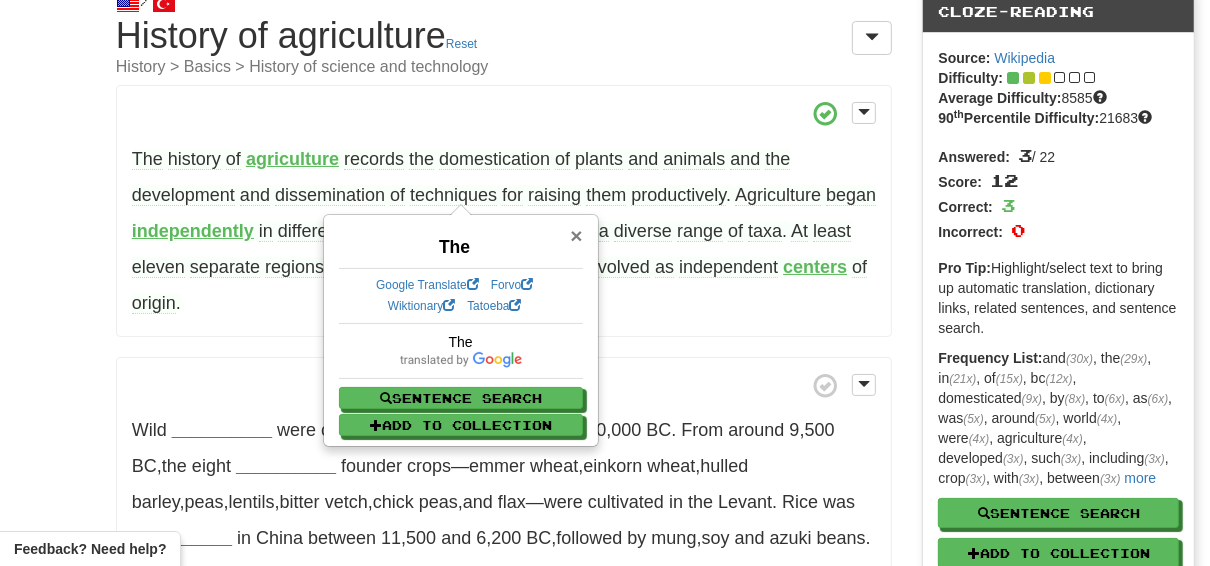click on "×" at bounding box center (576, 235) 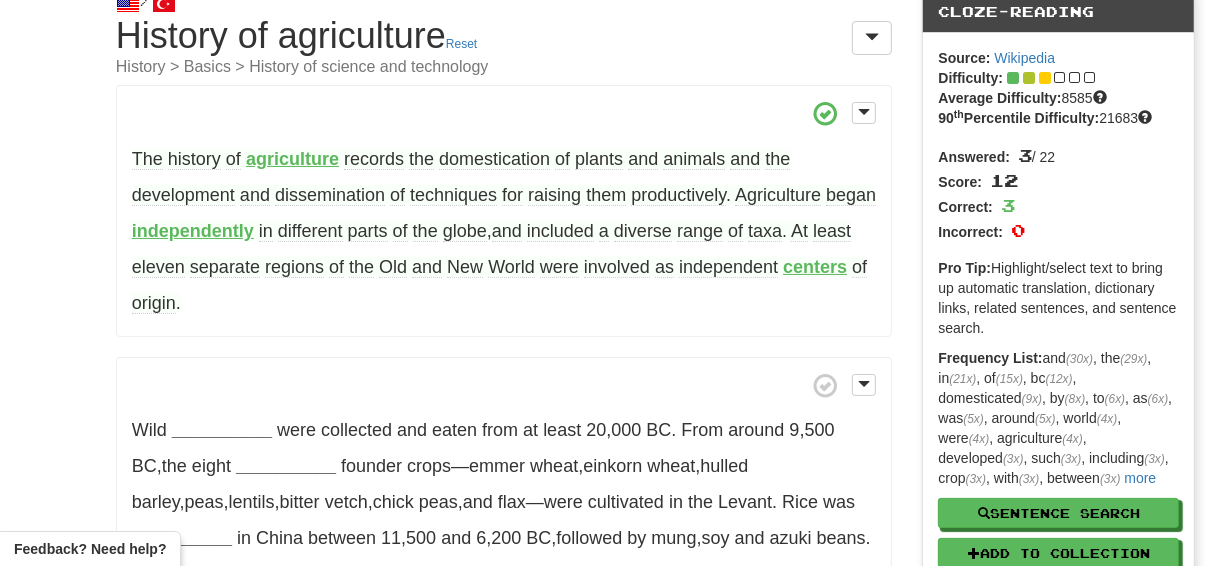 click on "Wild
__________
were   collected   and   eaten   from   at   least   20 , 000   BC .
From   around   9 , 500   BC ,  the   eight
__________
founder   crops—emmer   wheat ,  einkorn   wheat ,  hulled   barley ,  peas ,  lentils ,  bitter   vetch ,  chick   peas ,  and   flax—were   cultivated   in   the   Levant .
Rice   was
__________
in   China   between   11 , 500   and   6 , 200   BC ,  followed   by   mung ,  soy   and   azuki   beans .
Pigs   were
__________
in   Mesopotamia   around   11 , 000   BC ,  followed   by   sheep   between   11 , 000   and   9 , 000   BC .
Cattle   were
__________
from   the   wild   aurochs   in   the   areas   of   modern   Turkey   and   Pakistan   around   8 , 500   BC .
Sugarcane   and   some   root   vegetables   were
__________" at bounding box center [504, 627] 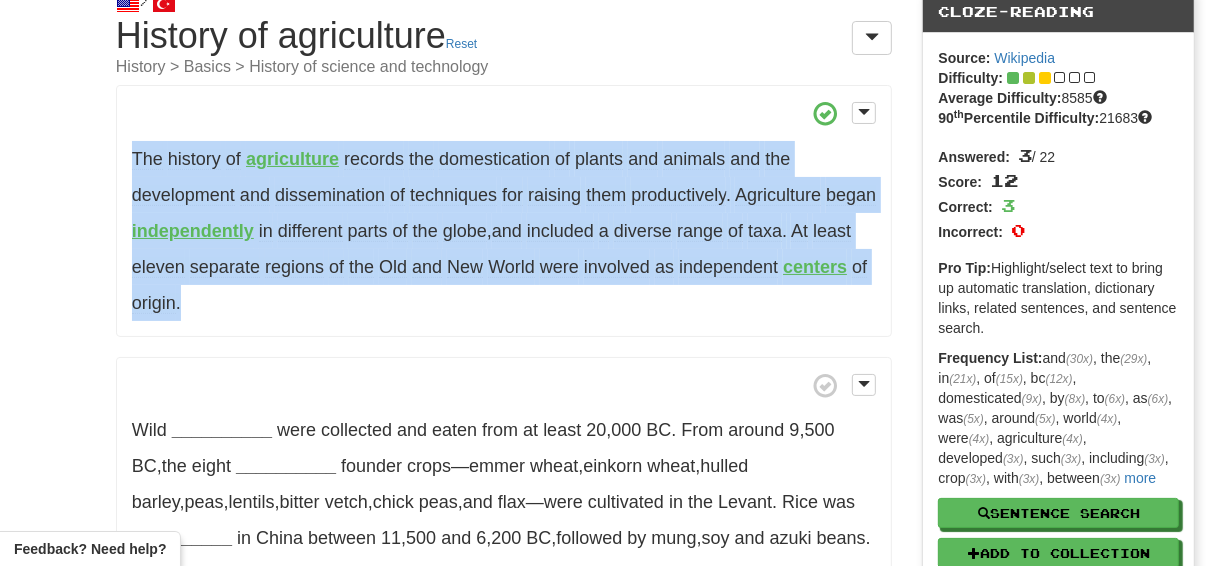 drag, startPoint x: 184, startPoint y: 305, endPoint x: 102, endPoint y: 170, distance: 157.95253 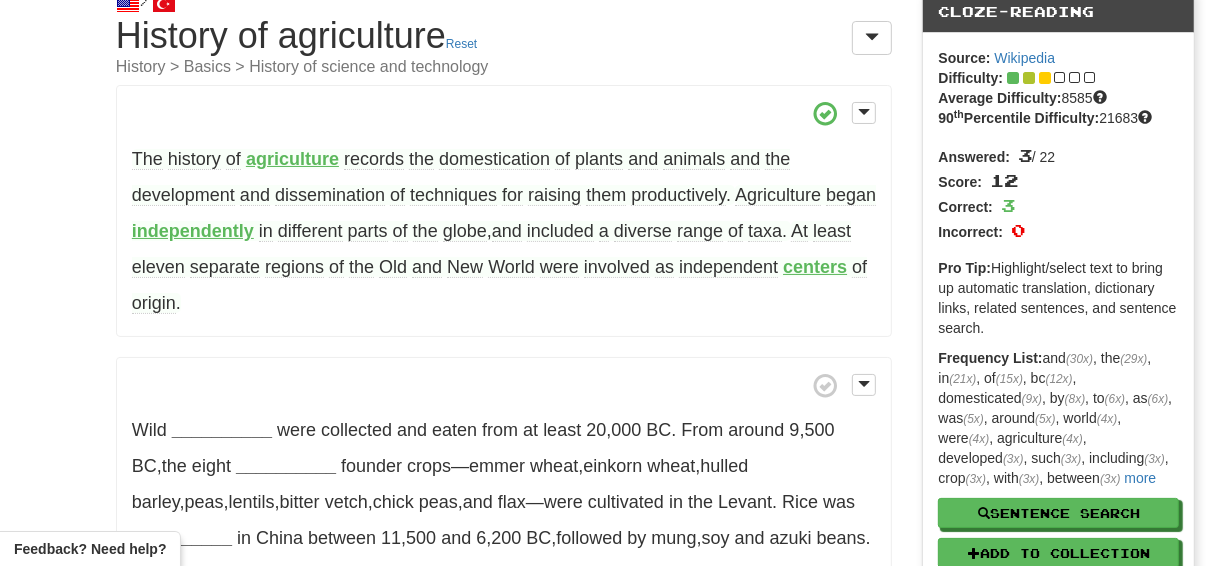 click on "Wild
__________
were   collected   and   eaten   from   at   least   20 , 000   BC .
From   around   9 , 500   BC ,  the   eight
__________
founder   crops—emmer   wheat ,  einkorn   wheat ,  hulled   barley ,  peas ,  lentils ,  bitter   vetch ,  chick   peas ,  and   flax—were   cultivated   in   the   Levant .
Rice   was
__________
in   China   between   11 , 500   and   6 , 200   BC ,  followed   by   mung ,  soy   and   azuki   beans .
Pigs   were
__________
in   Mesopotamia   around   11 , 000   BC ,  followed   by   sheep   between   11 , 000   and   9 , 000   BC .
Cattle   were
__________
from   the   wild   aurochs   in   the   areas   of   modern   Turkey   and   Pakistan   around   8 , 500   BC .
Sugarcane   and   some   root   vegetables   were
__________" at bounding box center [504, 627] 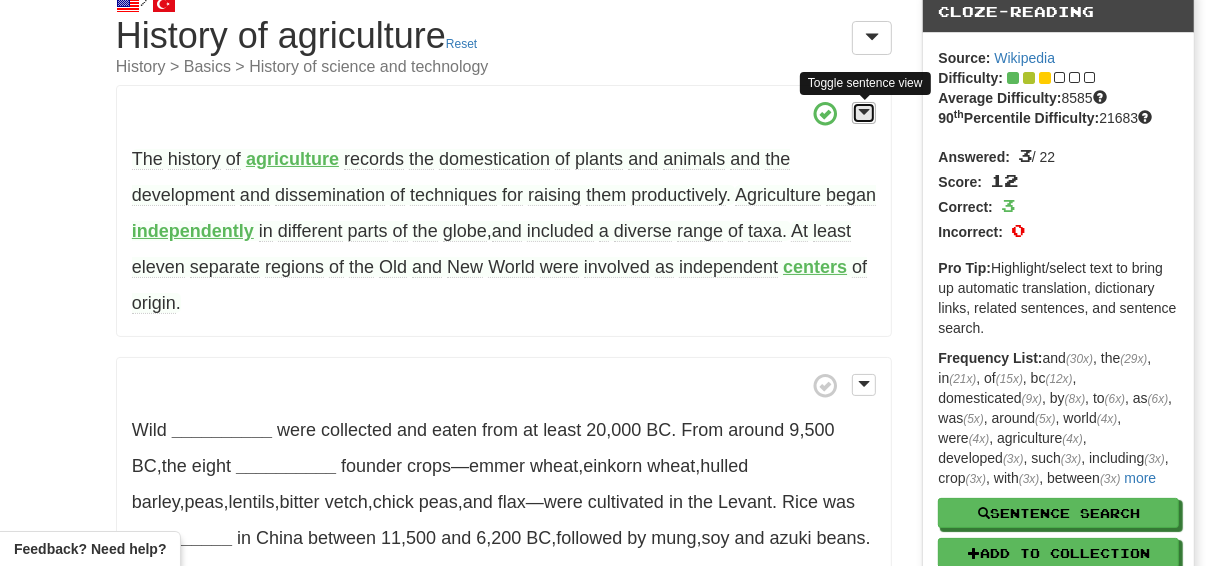 click at bounding box center [864, 112] 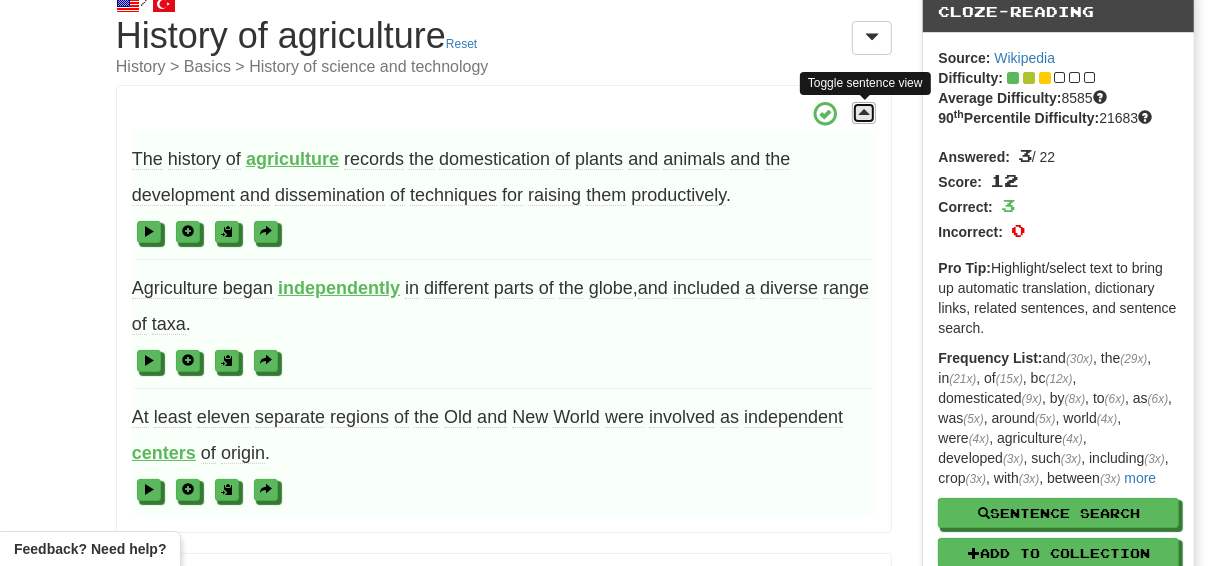 click at bounding box center [864, 112] 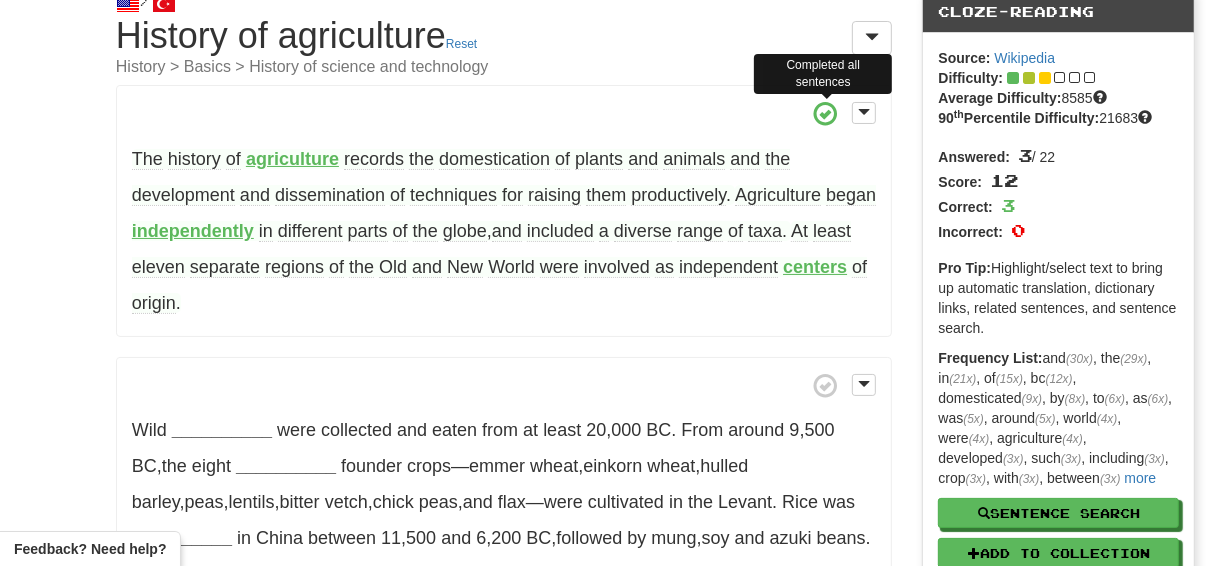 click at bounding box center [826, 114] 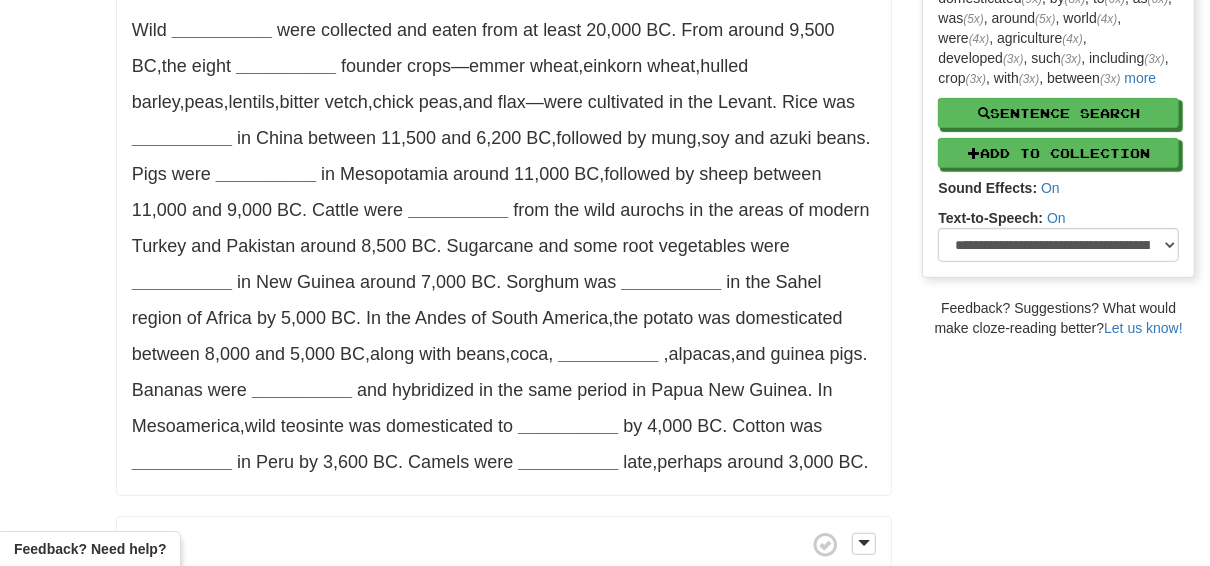 scroll, scrollTop: 0, scrollLeft: 0, axis: both 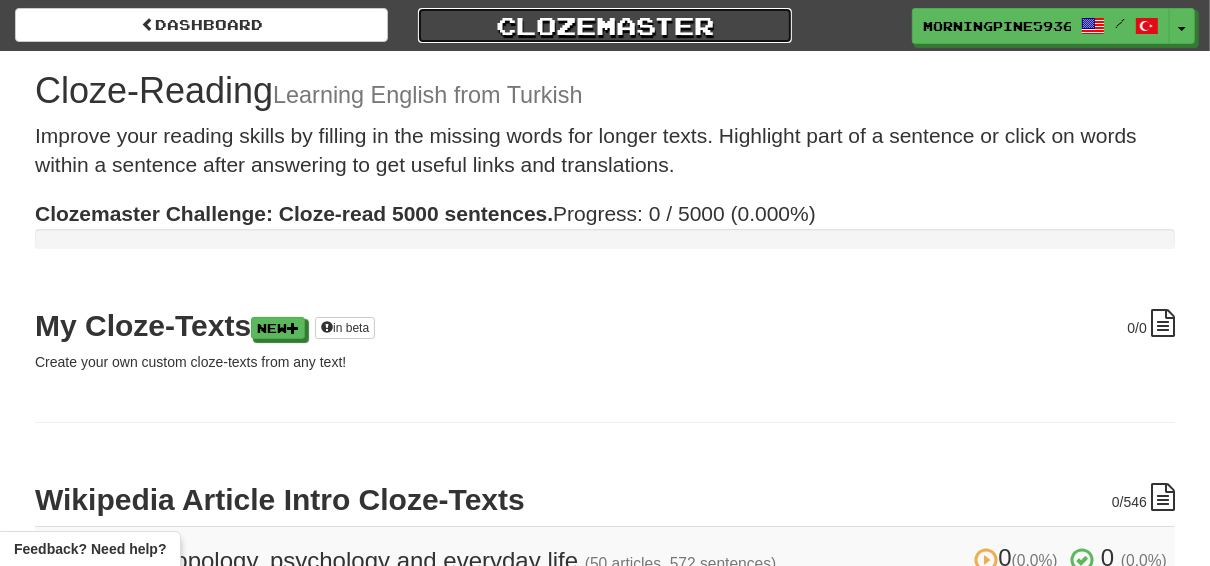 click on "Clozemaster" at bounding box center (604, 25) 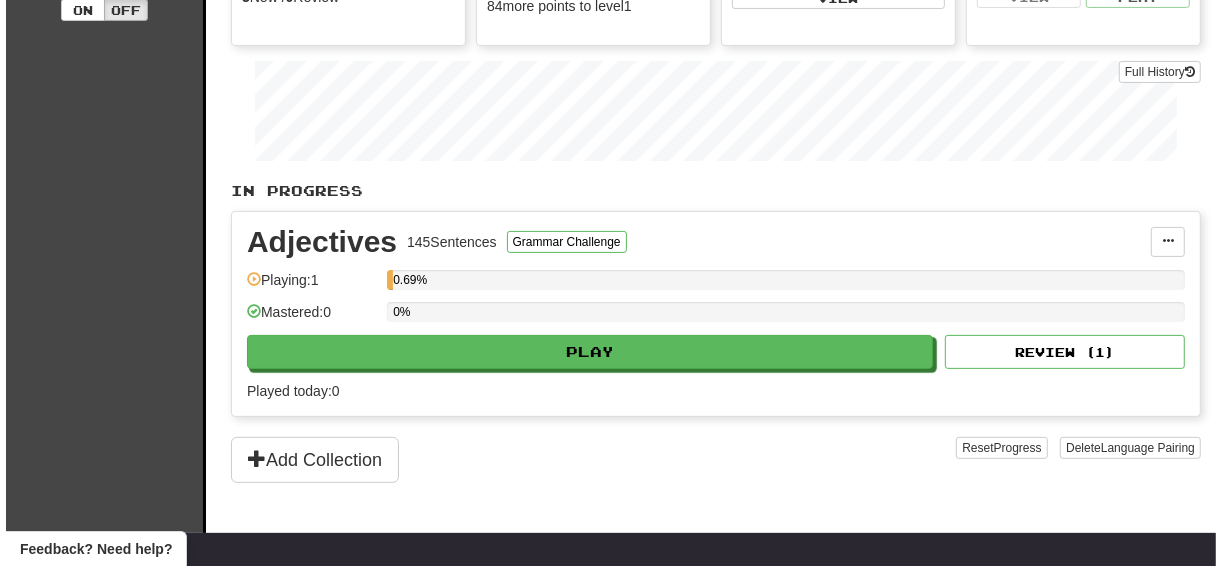 scroll, scrollTop: 320, scrollLeft: 0, axis: vertical 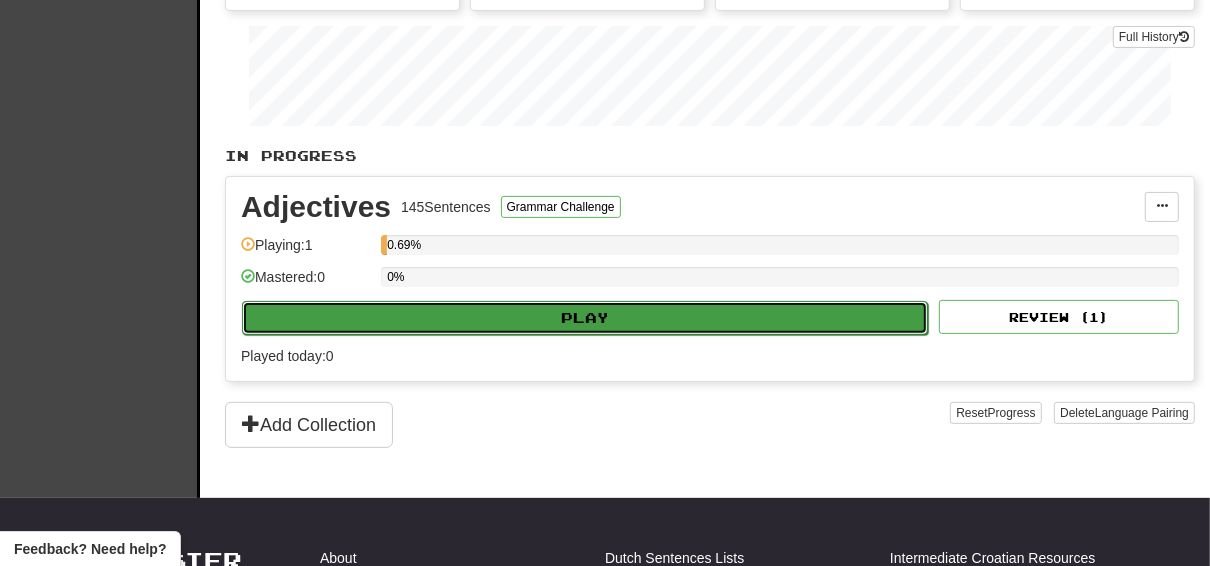 click on "Play" at bounding box center [585, 318] 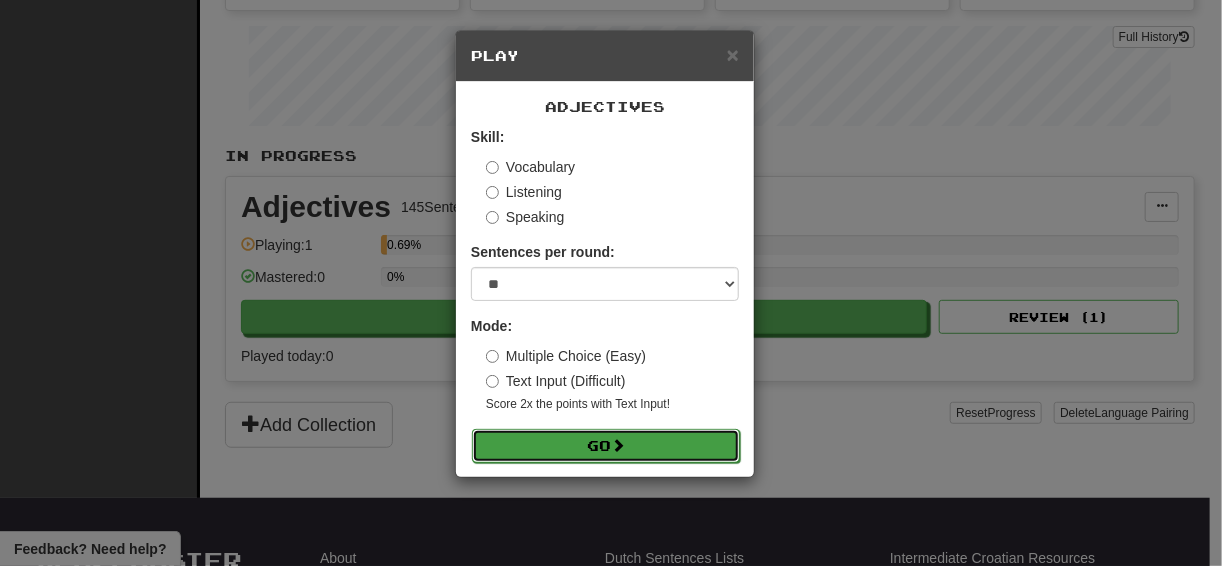 click on "Go" at bounding box center (606, 446) 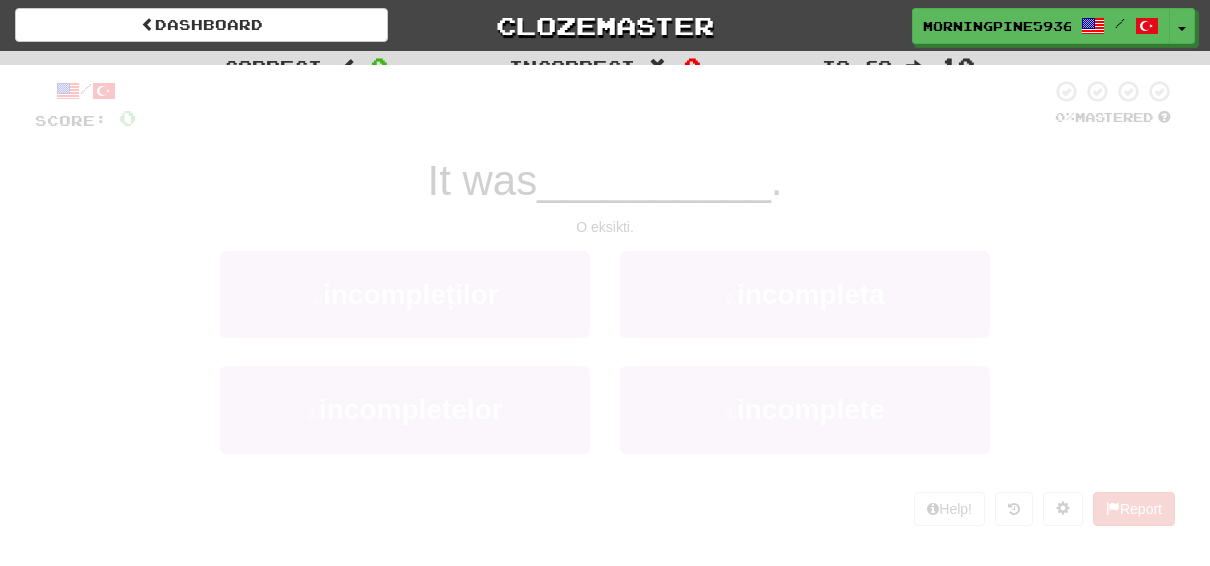 scroll, scrollTop: 0, scrollLeft: 0, axis: both 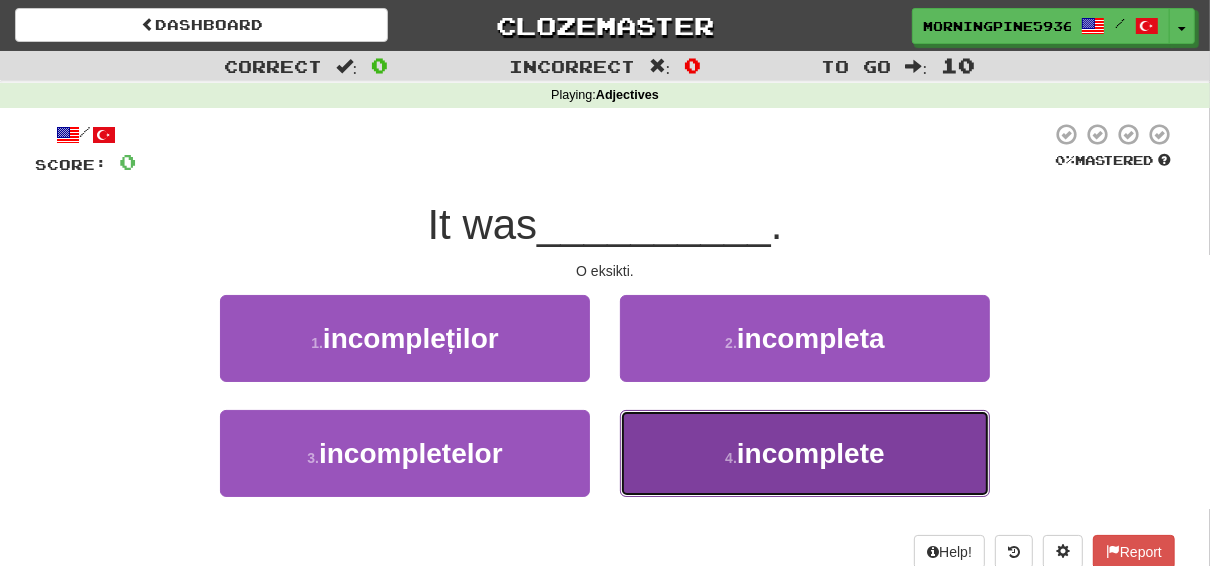 click on "incomplete" at bounding box center (811, 453) 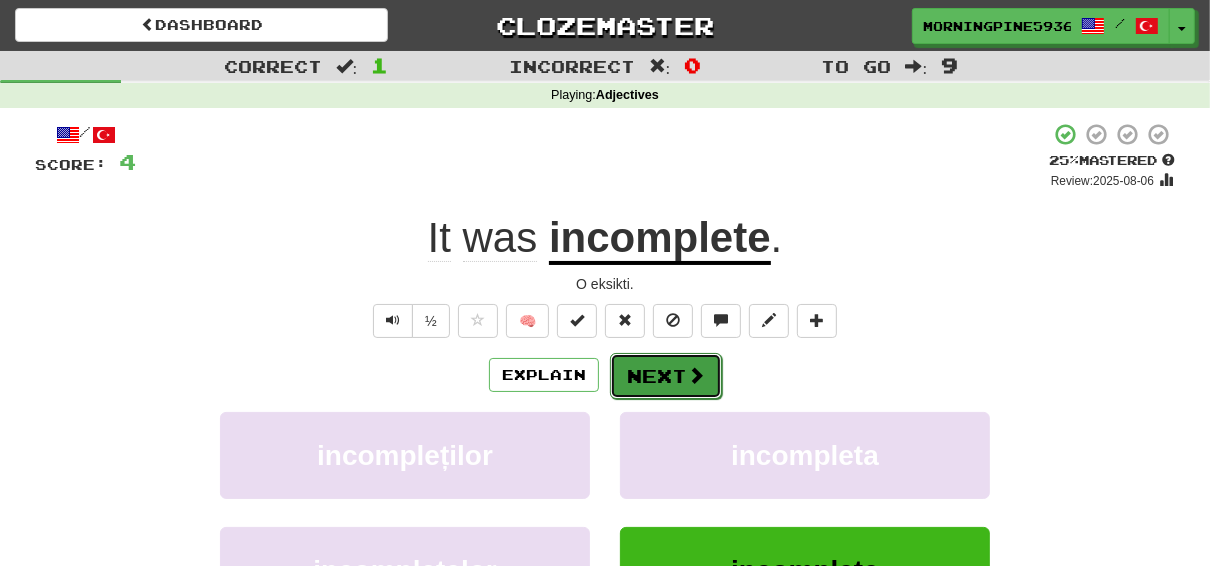 click on "Next" at bounding box center (666, 376) 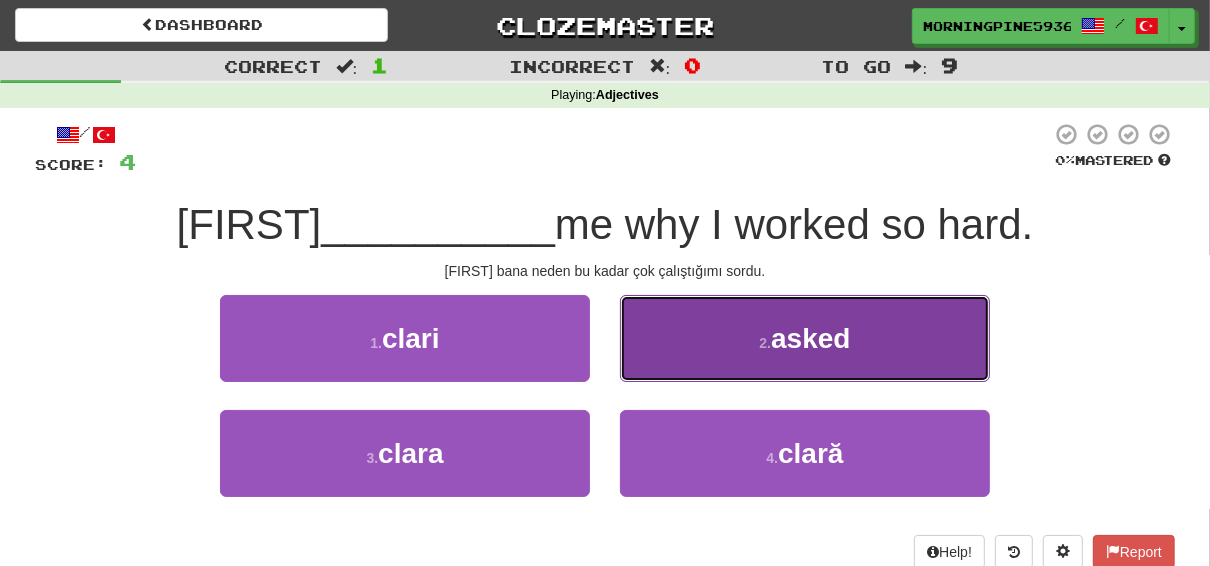 click on "asked" at bounding box center [810, 338] 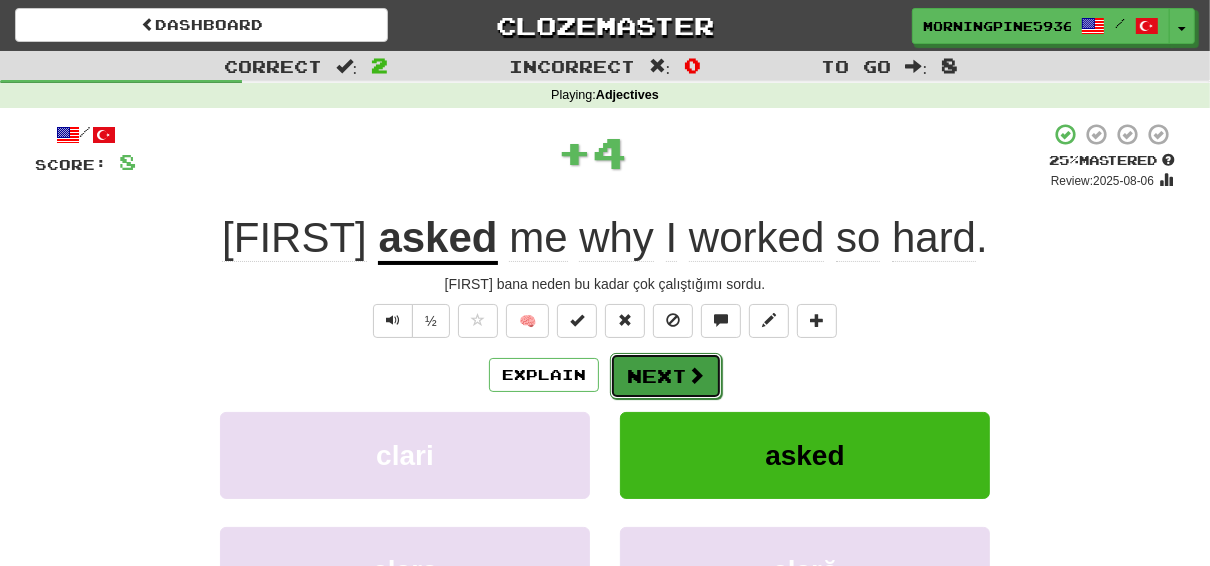 click on "Next" at bounding box center (666, 376) 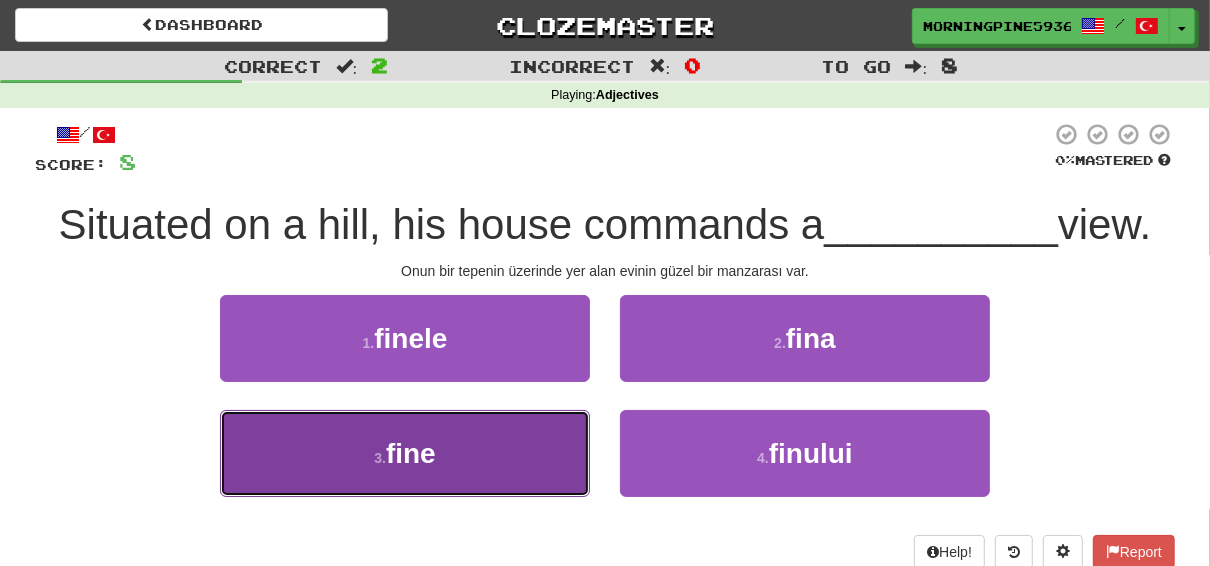 click on "fine" at bounding box center [411, 453] 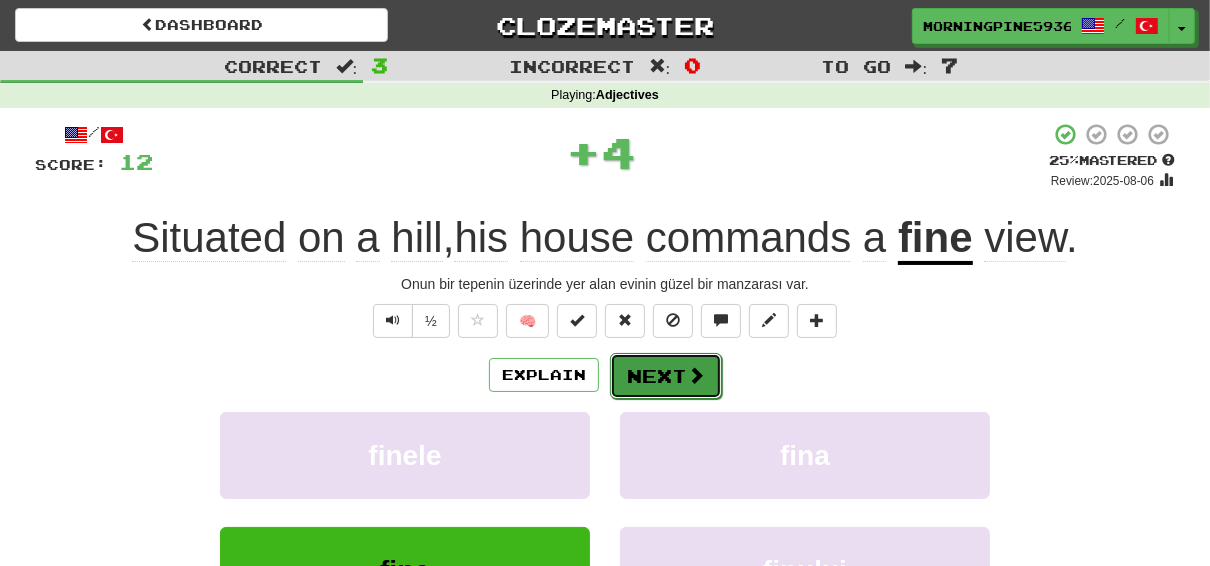 click at bounding box center [696, 375] 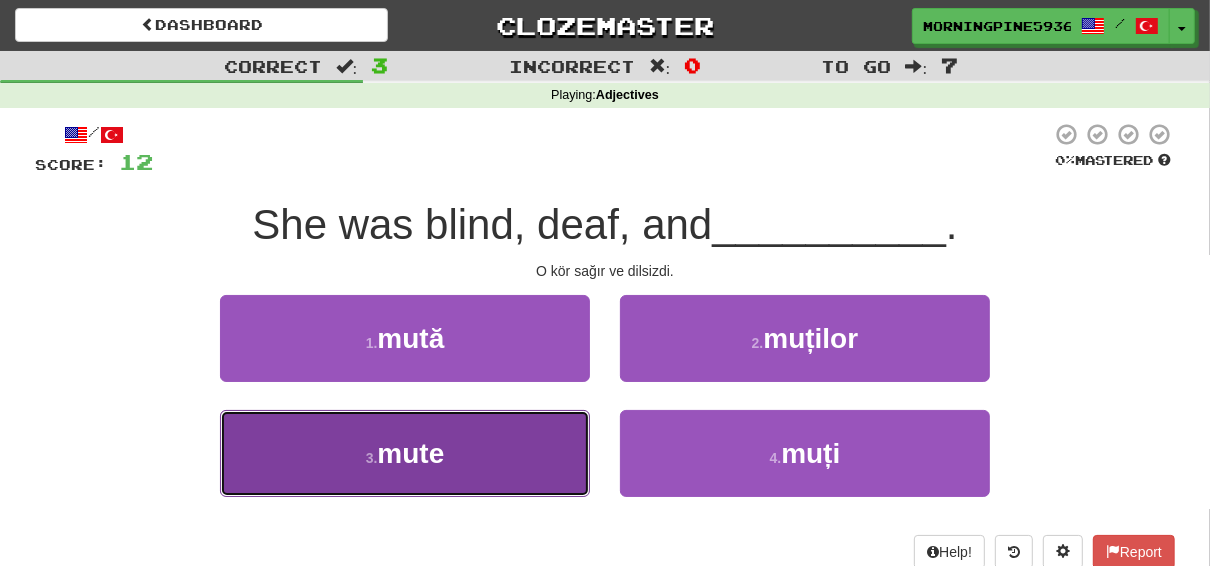 click on "3 .  mute" at bounding box center [405, 453] 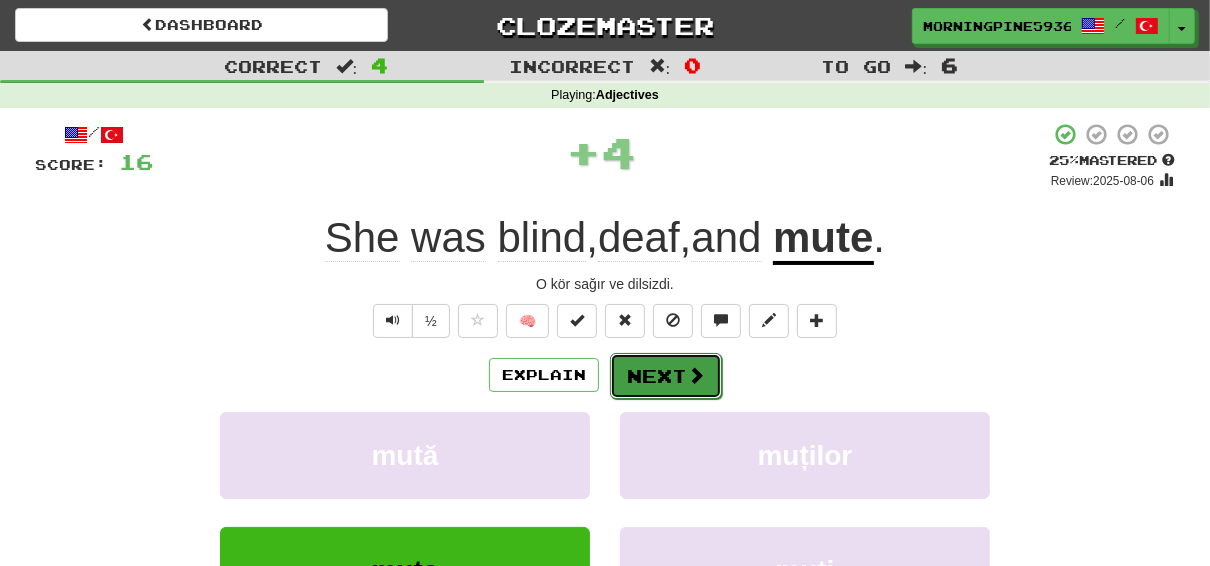 click on "Next" at bounding box center [666, 376] 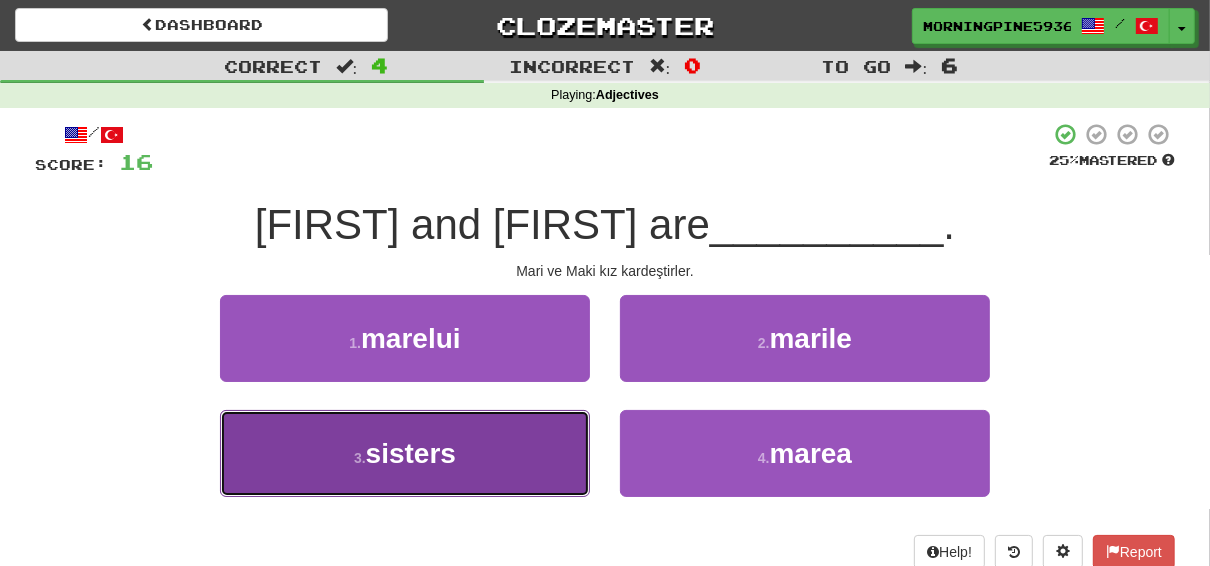 click on "sisters" at bounding box center [411, 453] 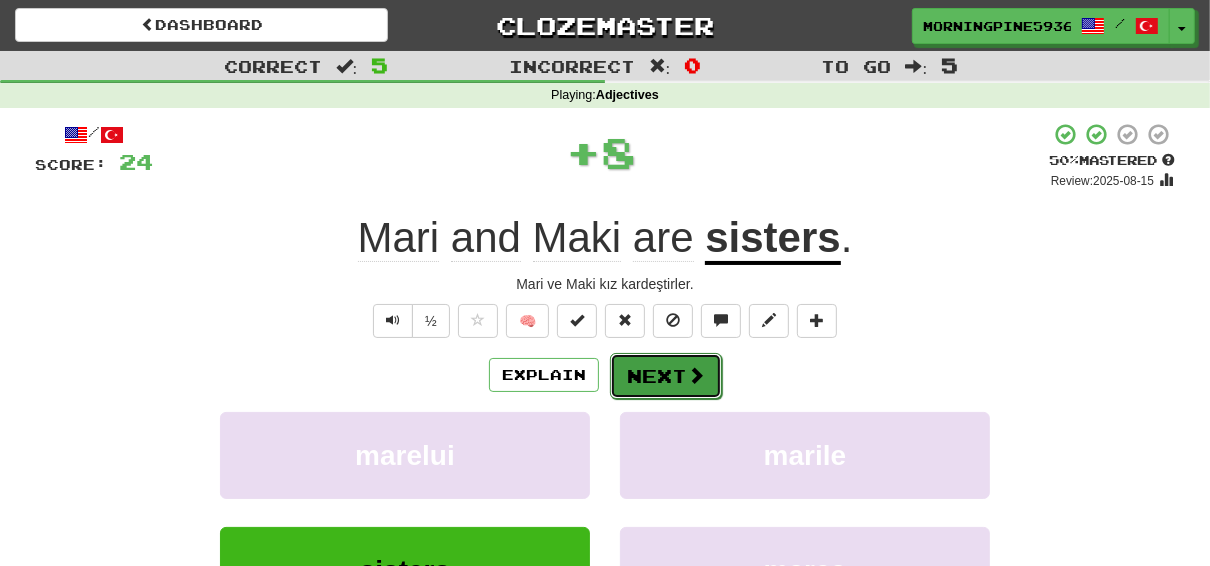 click on "Next" at bounding box center (666, 376) 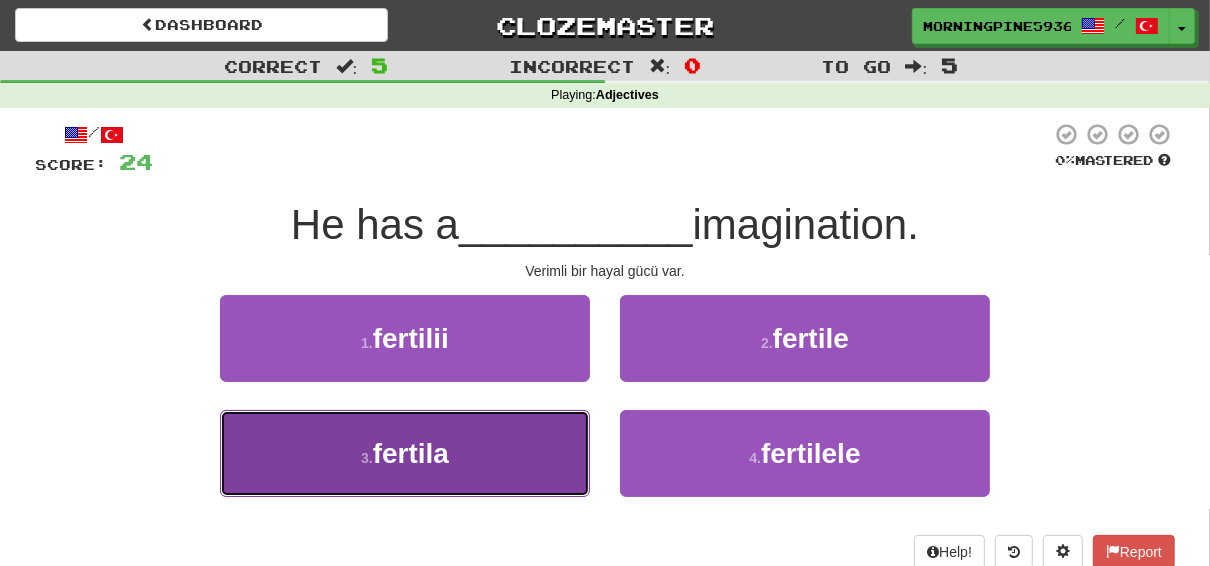 click on "fertila" at bounding box center (411, 453) 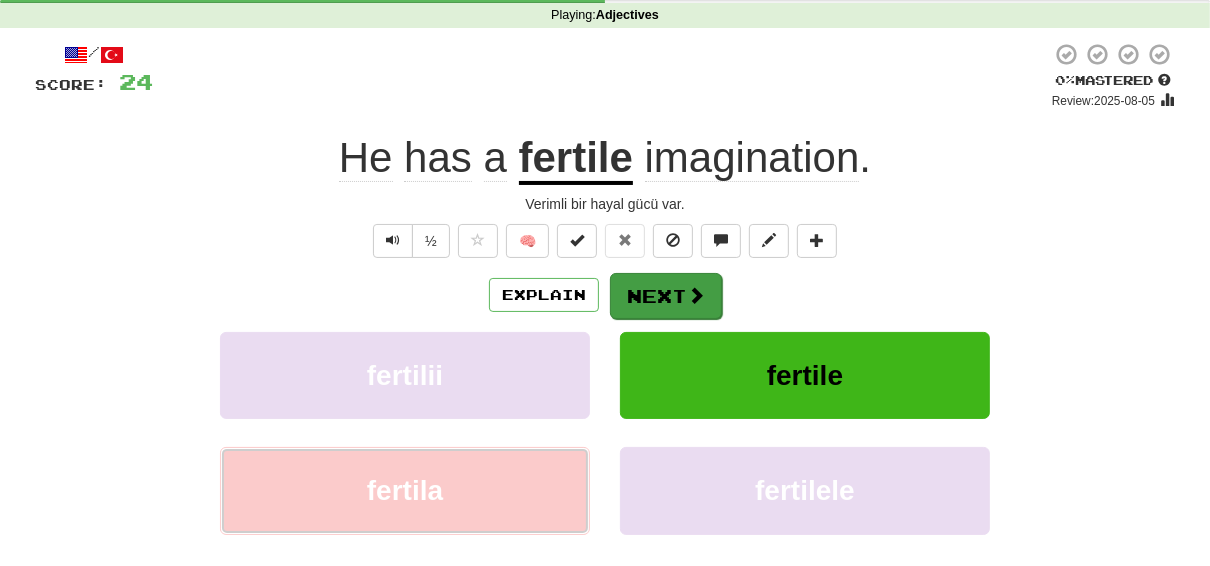 scroll, scrollTop: 0, scrollLeft: 0, axis: both 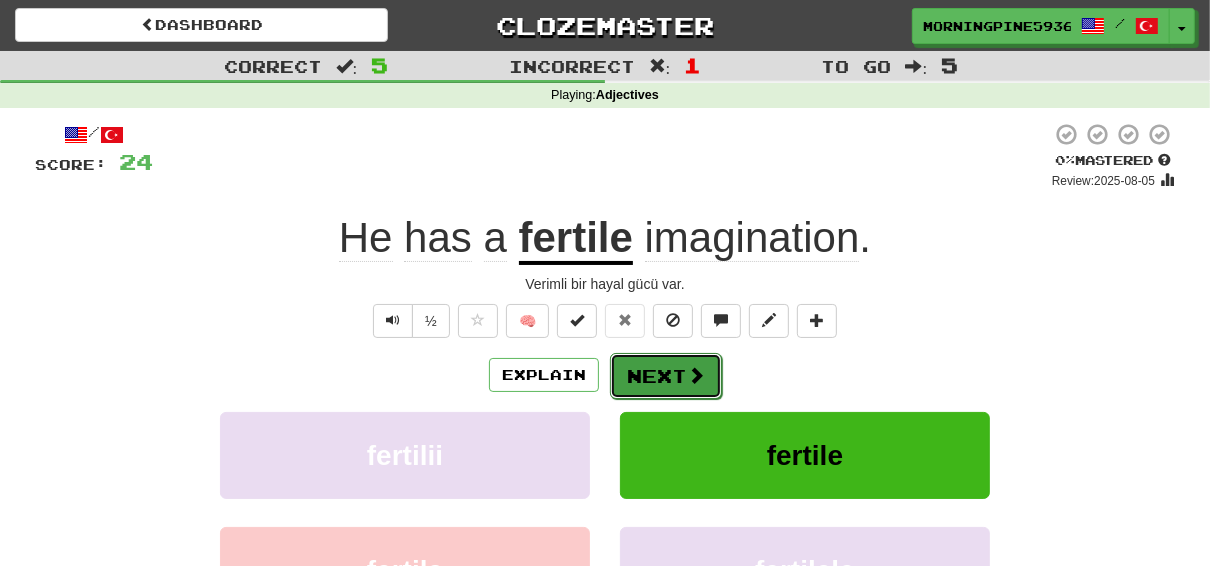 click at bounding box center [696, 375] 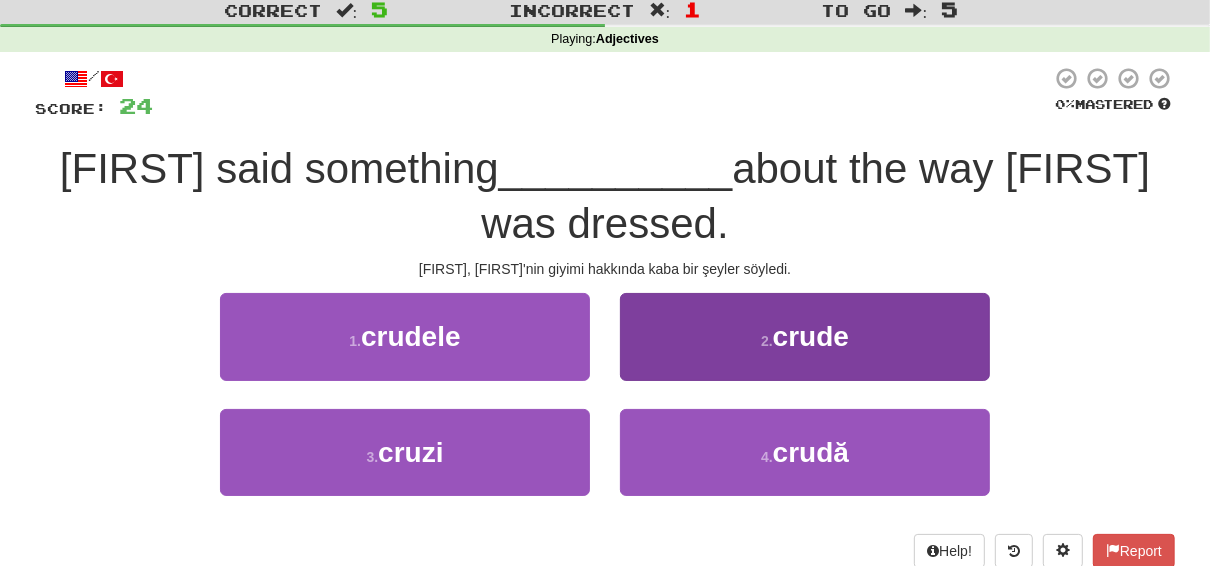 scroll, scrollTop: 80, scrollLeft: 0, axis: vertical 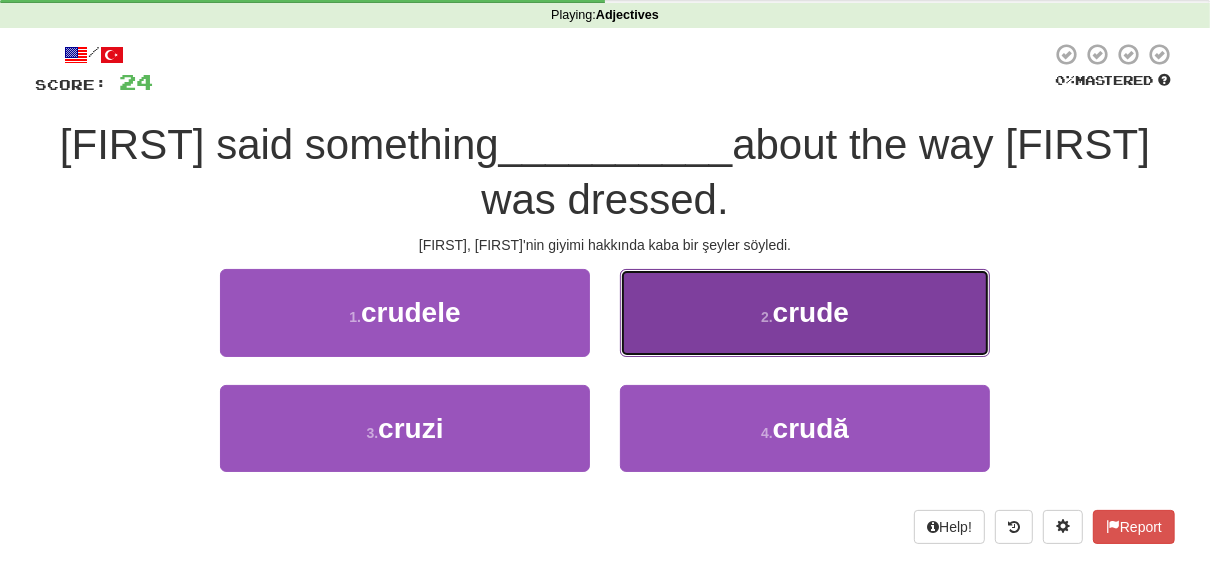 click on "2 .  crude" at bounding box center (805, 312) 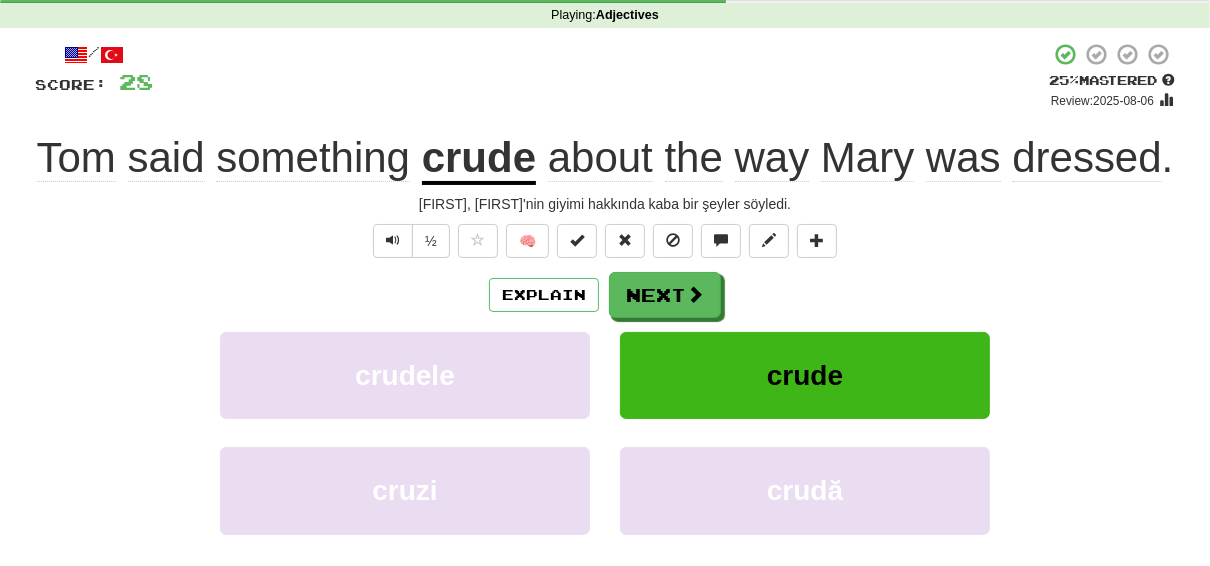 click on "crude" at bounding box center (479, 159) 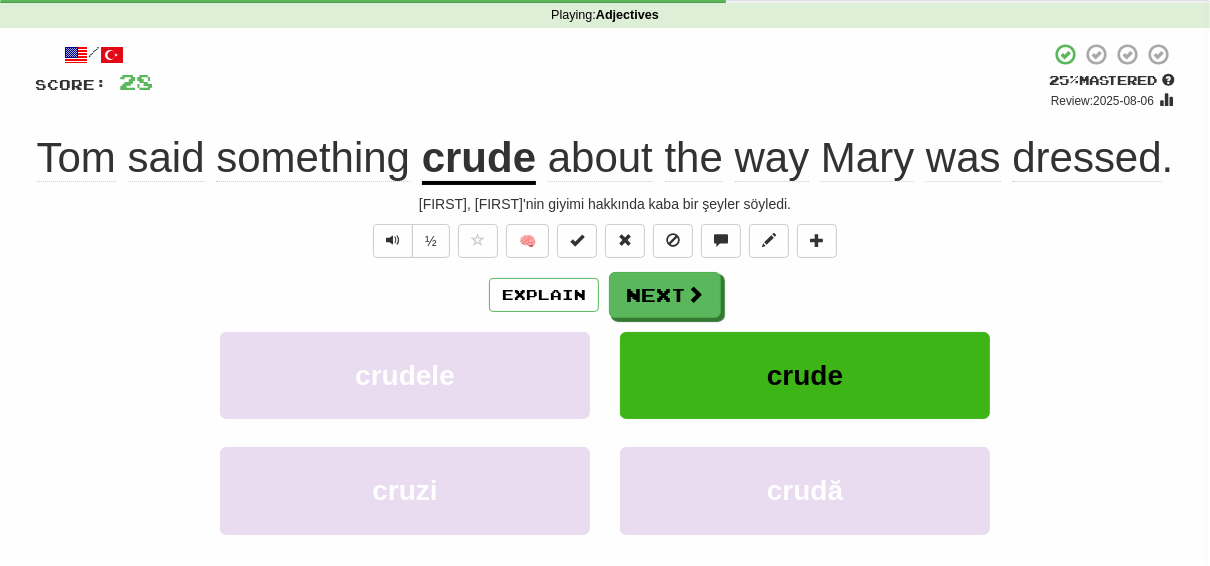 click at bounding box center [605, 283] 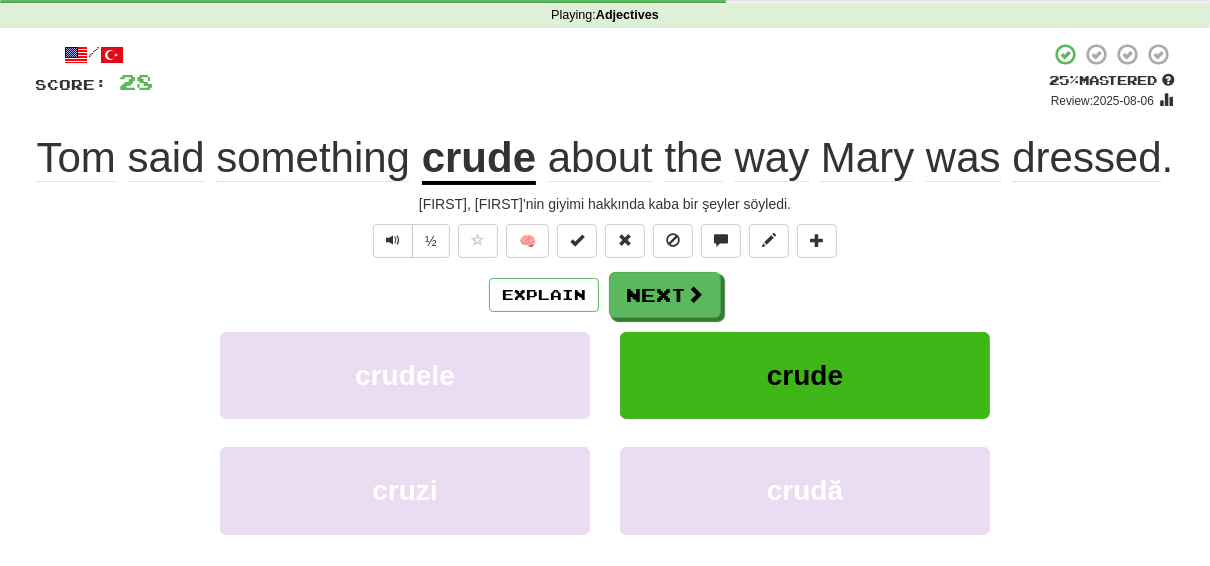 click on "crude" at bounding box center [479, 159] 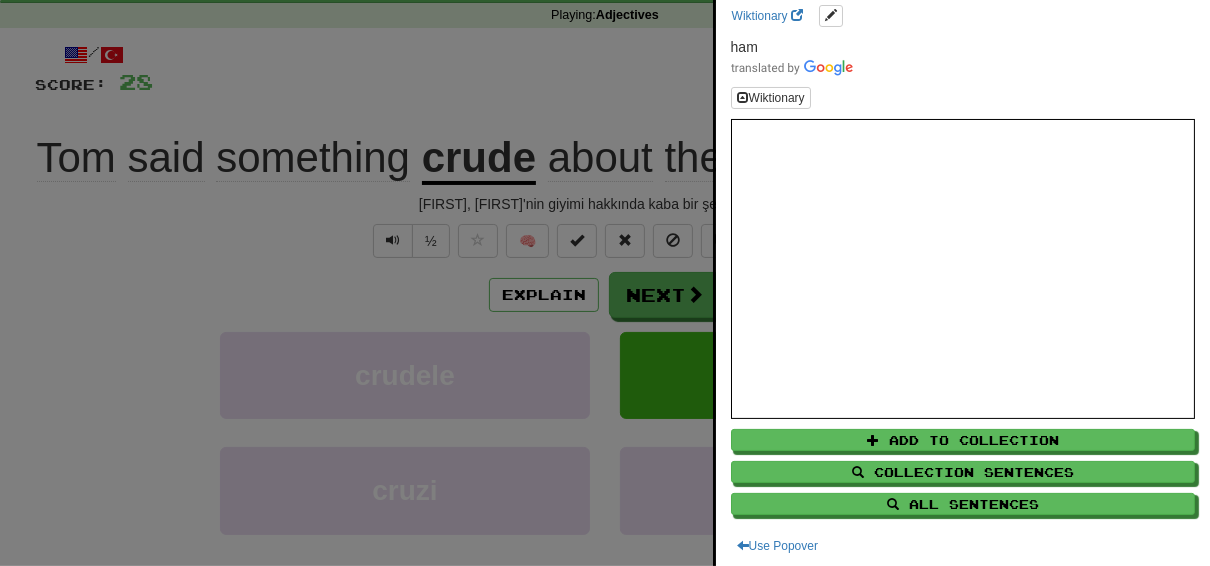 scroll, scrollTop: 0, scrollLeft: 0, axis: both 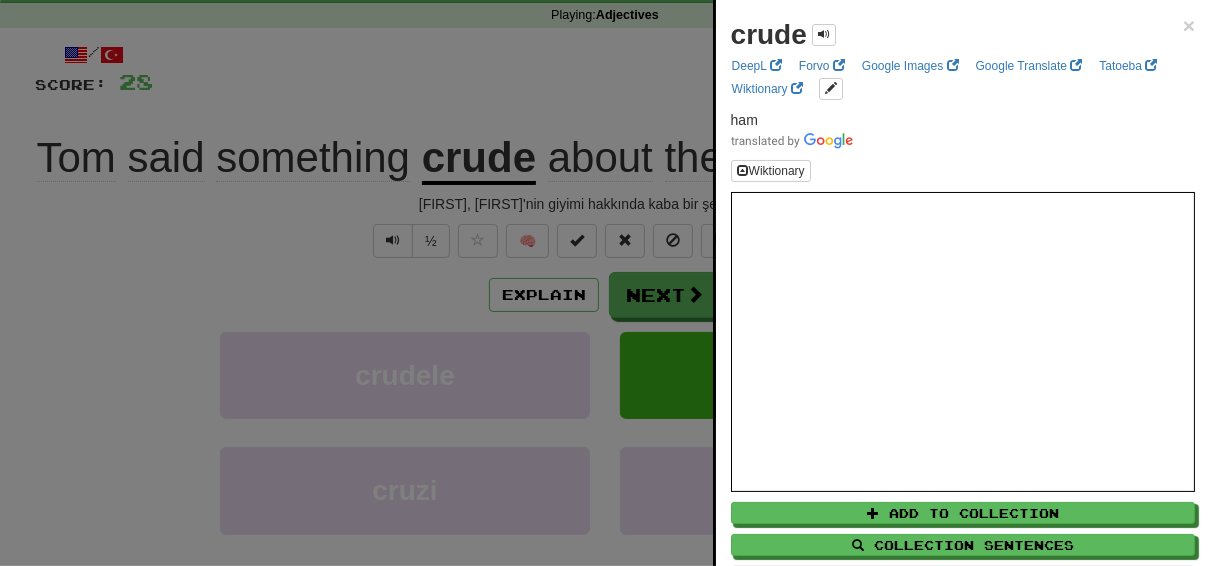 click at bounding box center (605, 283) 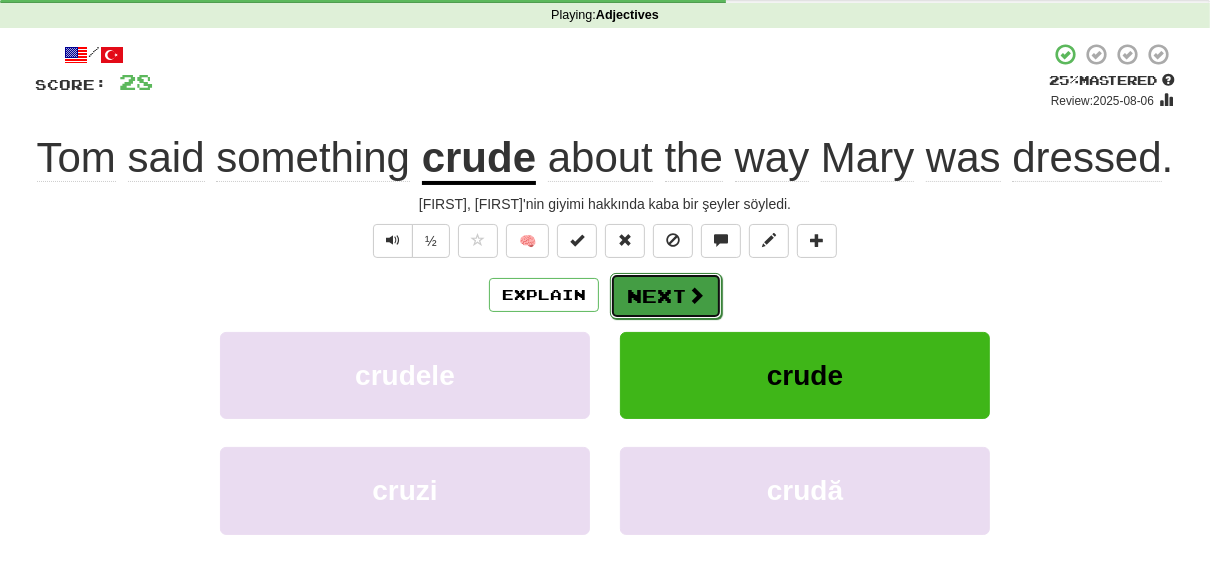 click on "Next" at bounding box center (666, 296) 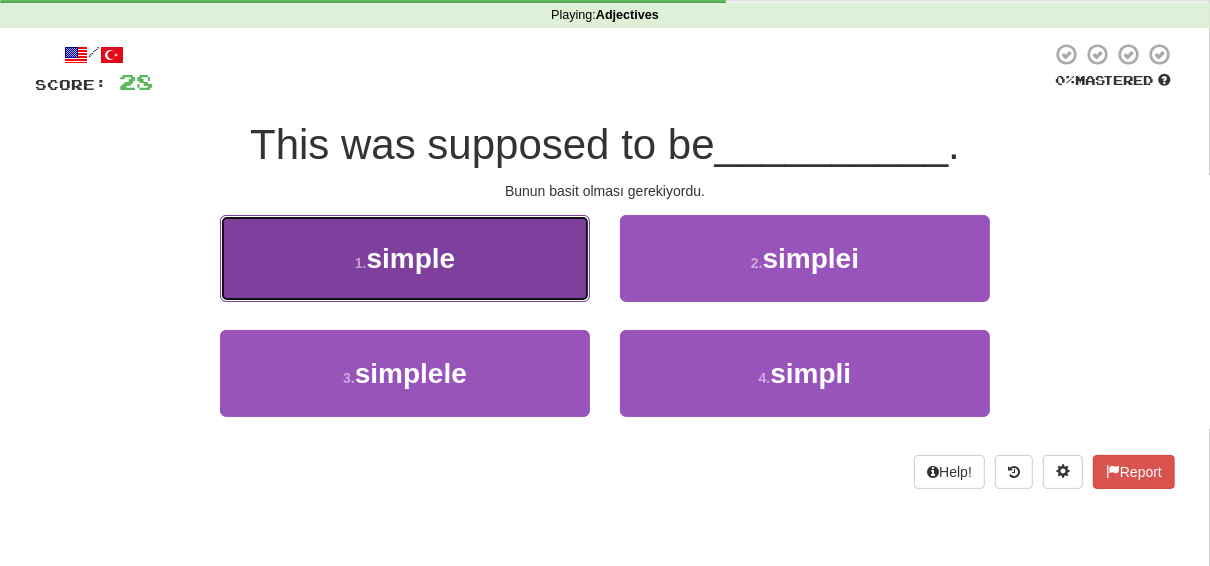 click on "simple" at bounding box center (410, 258) 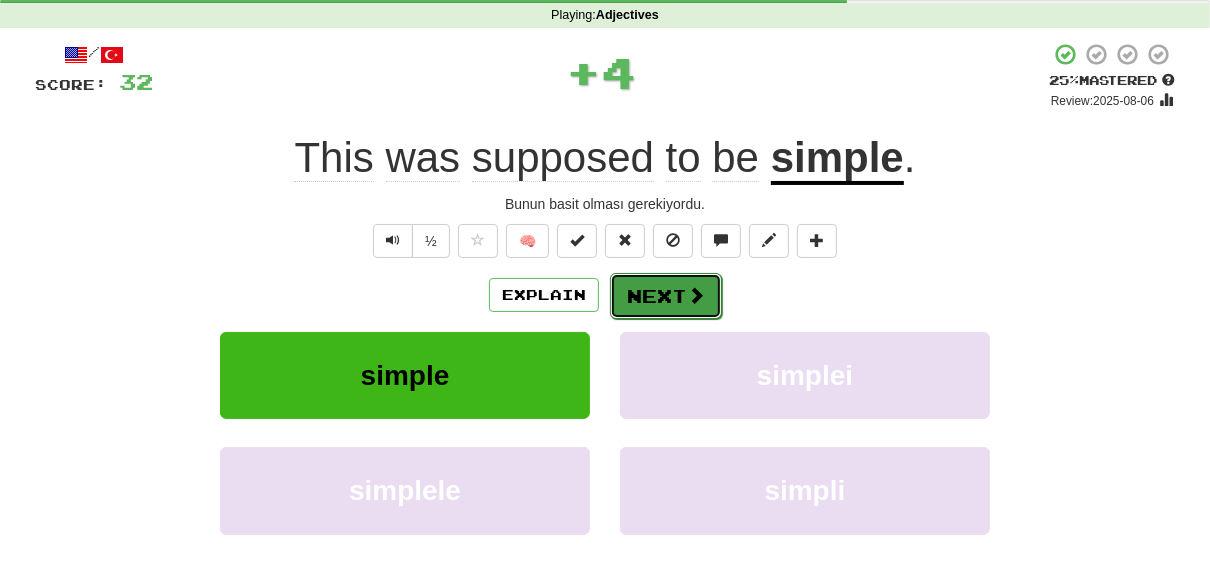 click on "Next" at bounding box center (666, 296) 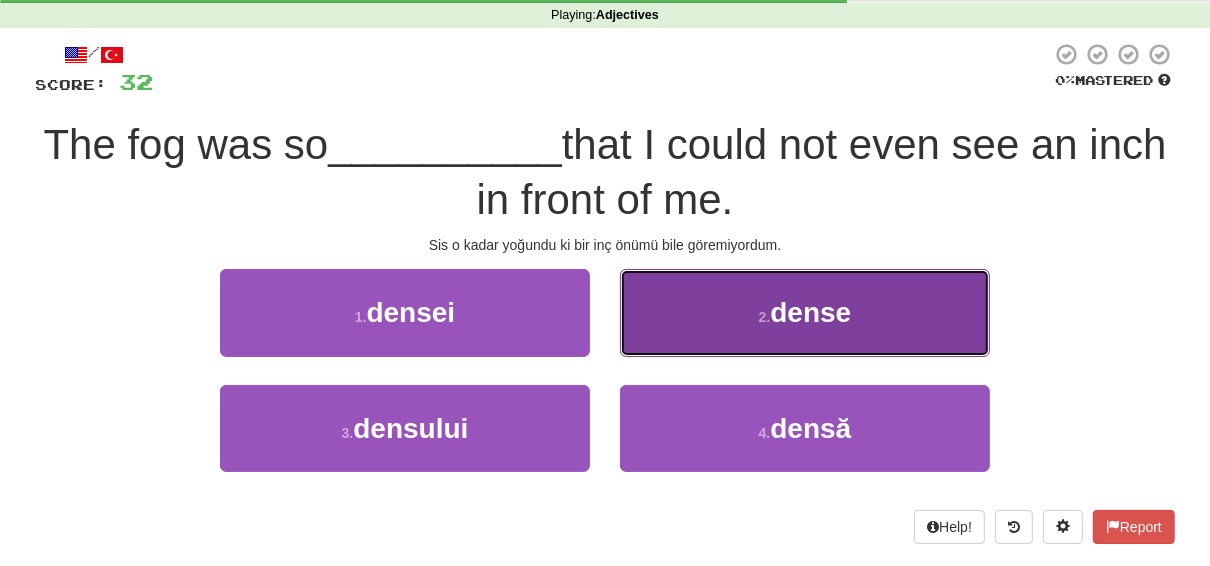 click on "2 .  dense" at bounding box center [805, 312] 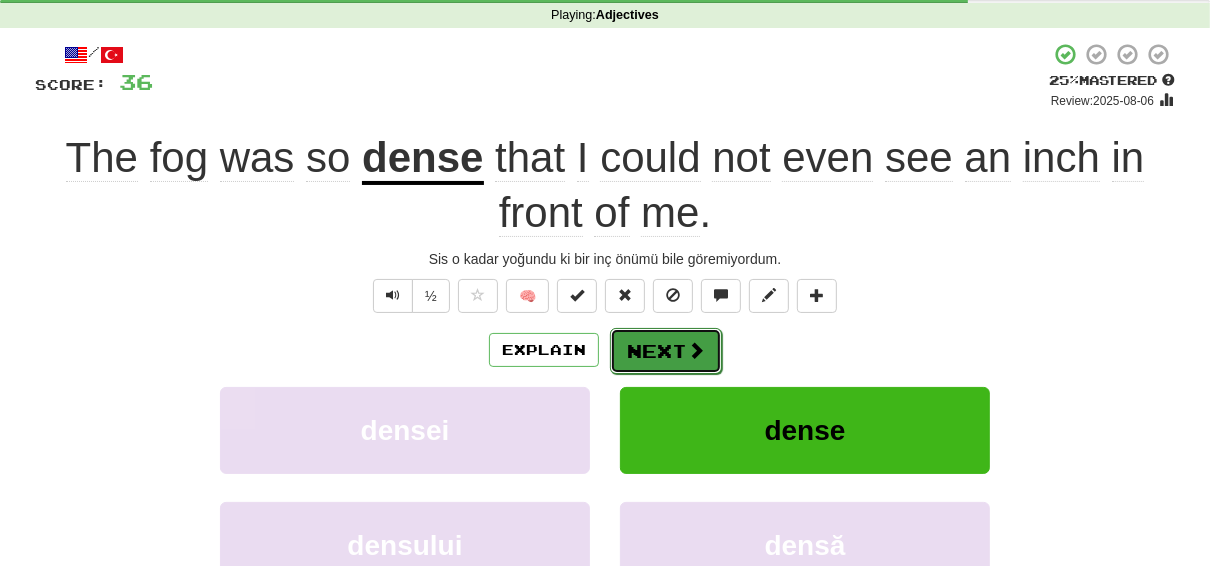 click on "Next" at bounding box center [666, 351] 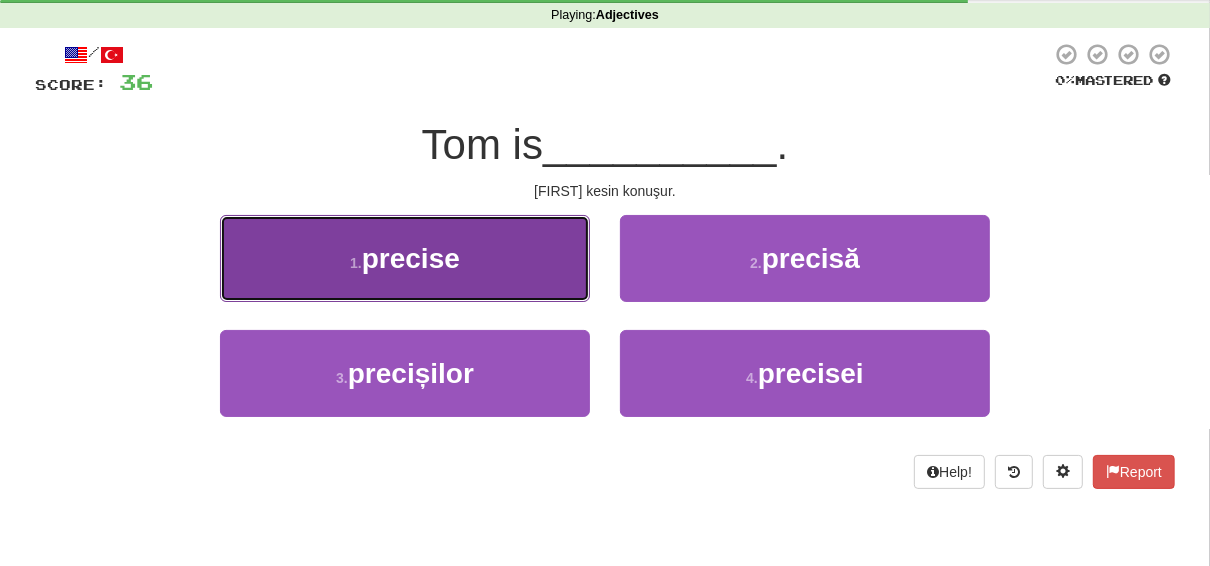 click on "precise" at bounding box center (411, 258) 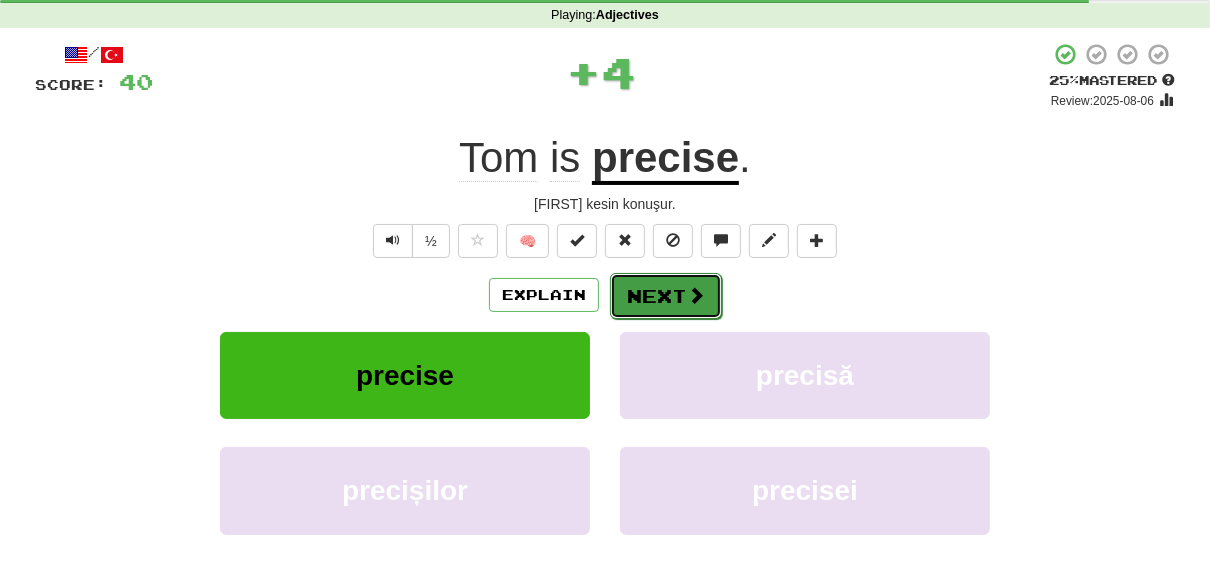 click on "Next" at bounding box center (666, 296) 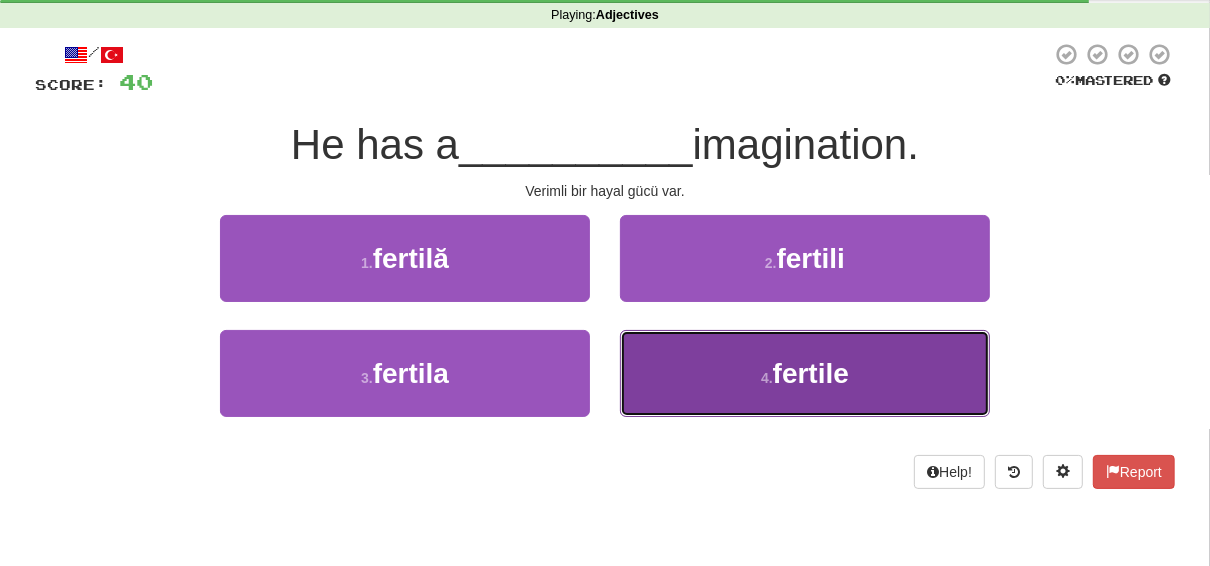 click on "fertile" at bounding box center [811, 373] 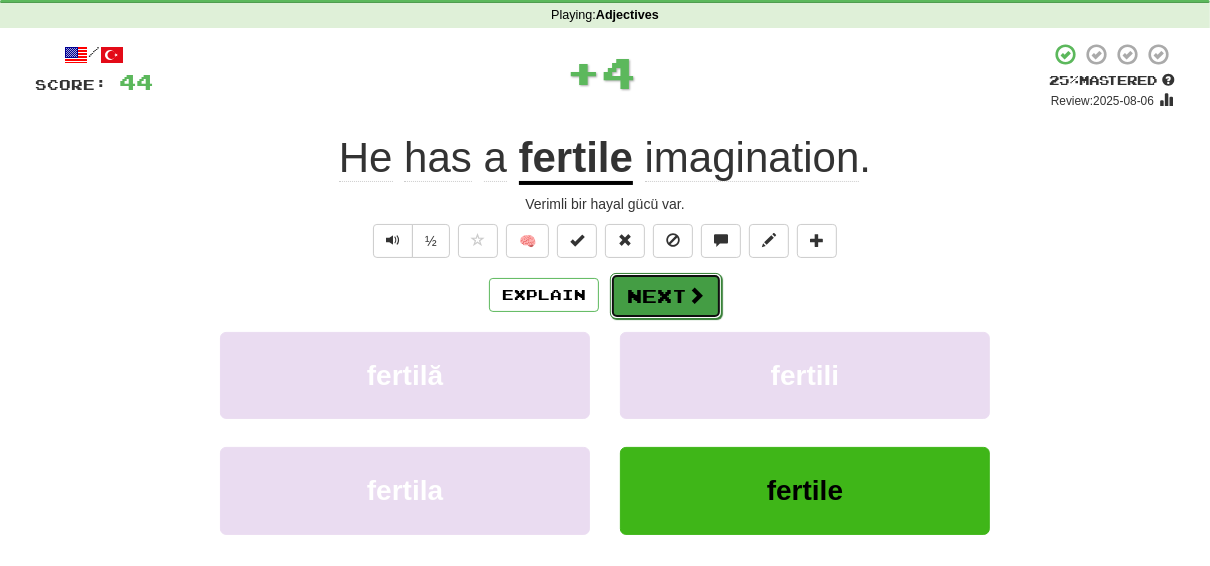 click on "Next" at bounding box center (666, 296) 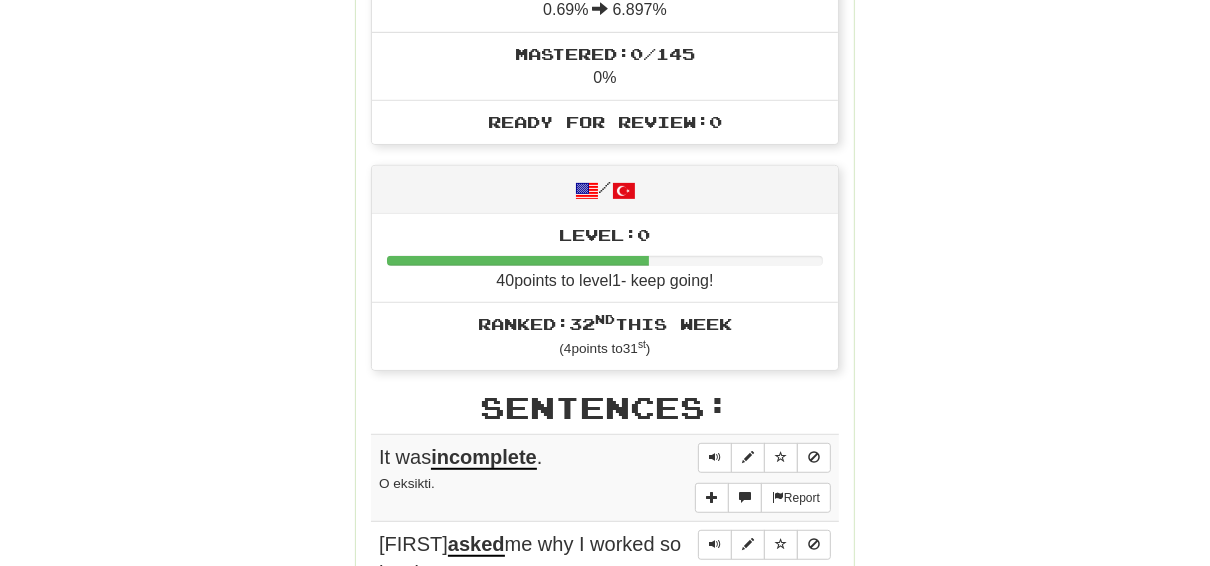 scroll, scrollTop: 0, scrollLeft: 0, axis: both 